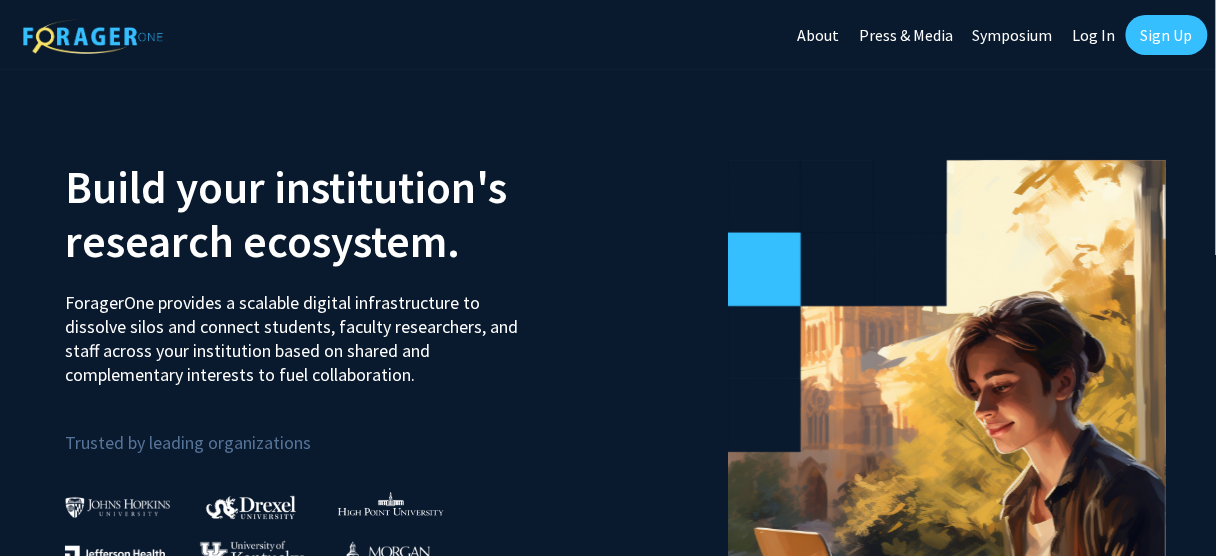 scroll, scrollTop: 240, scrollLeft: 0, axis: vertical 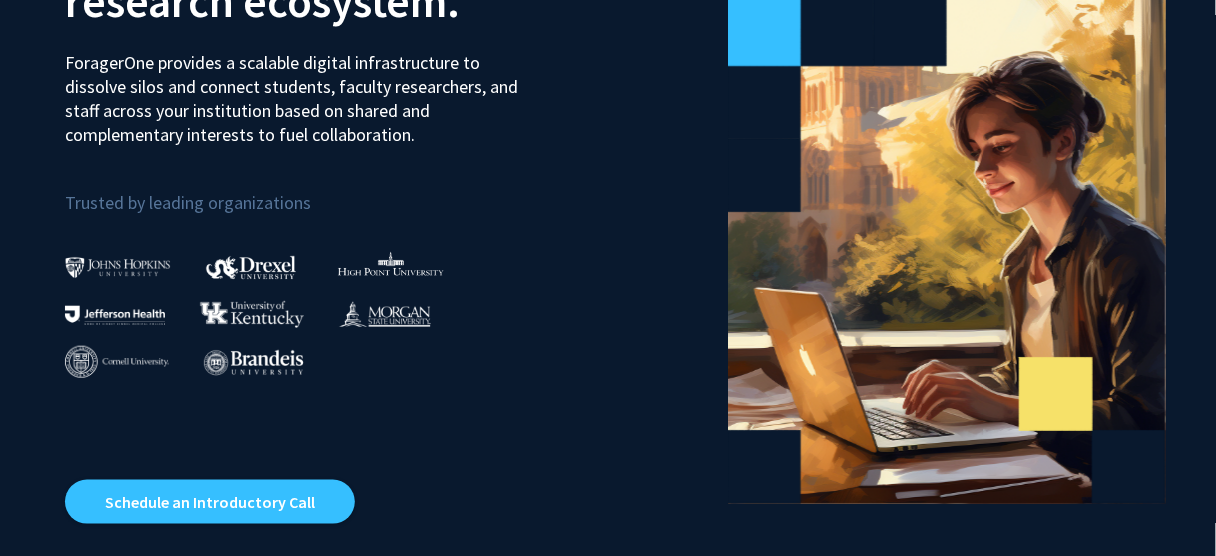 click 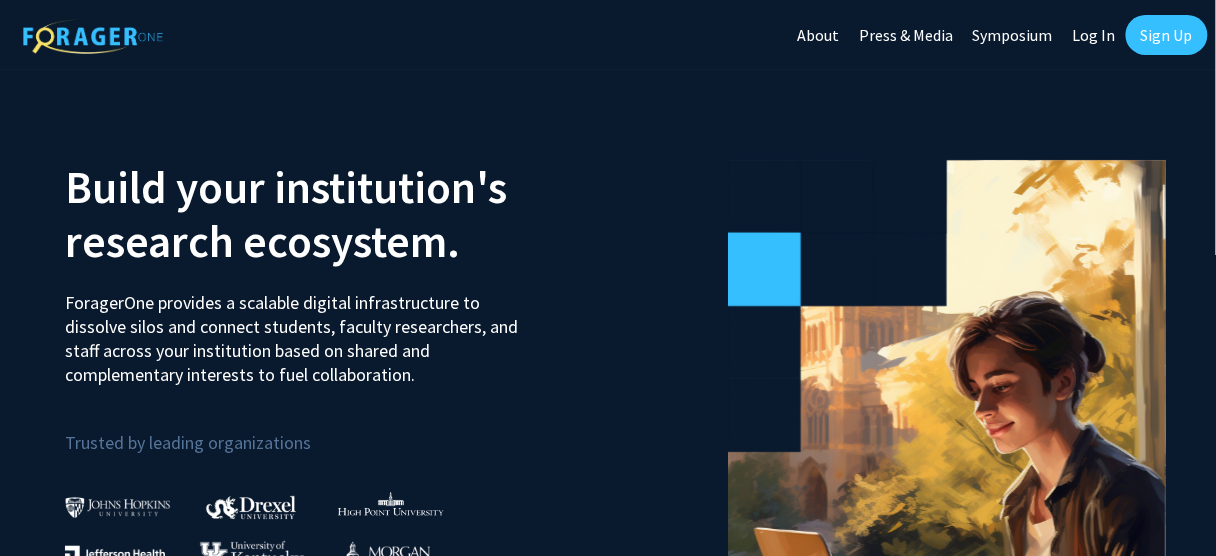 click on "Log In" 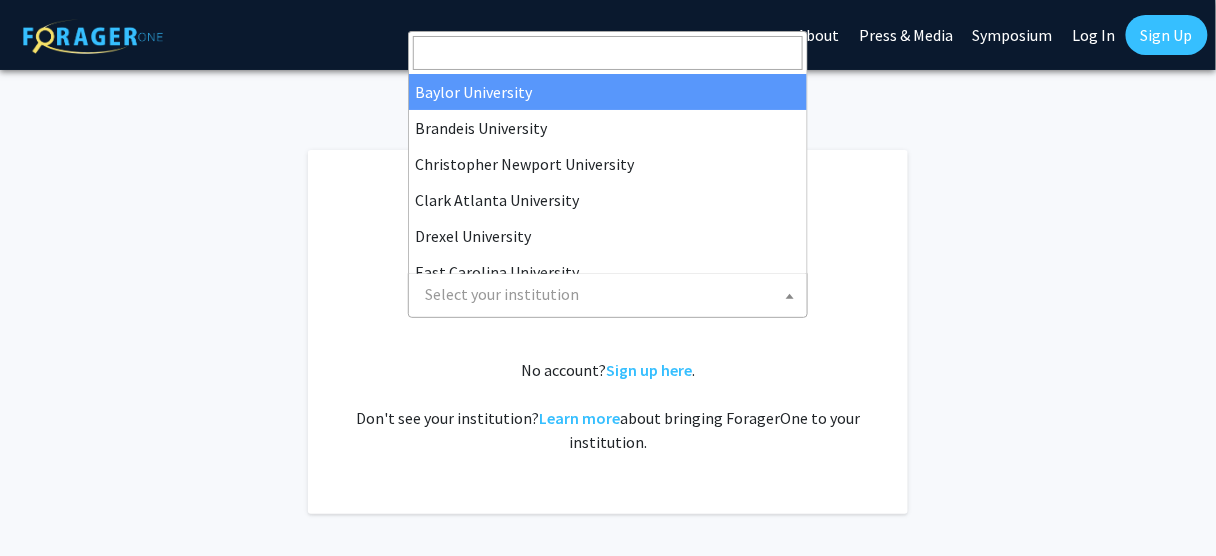 click 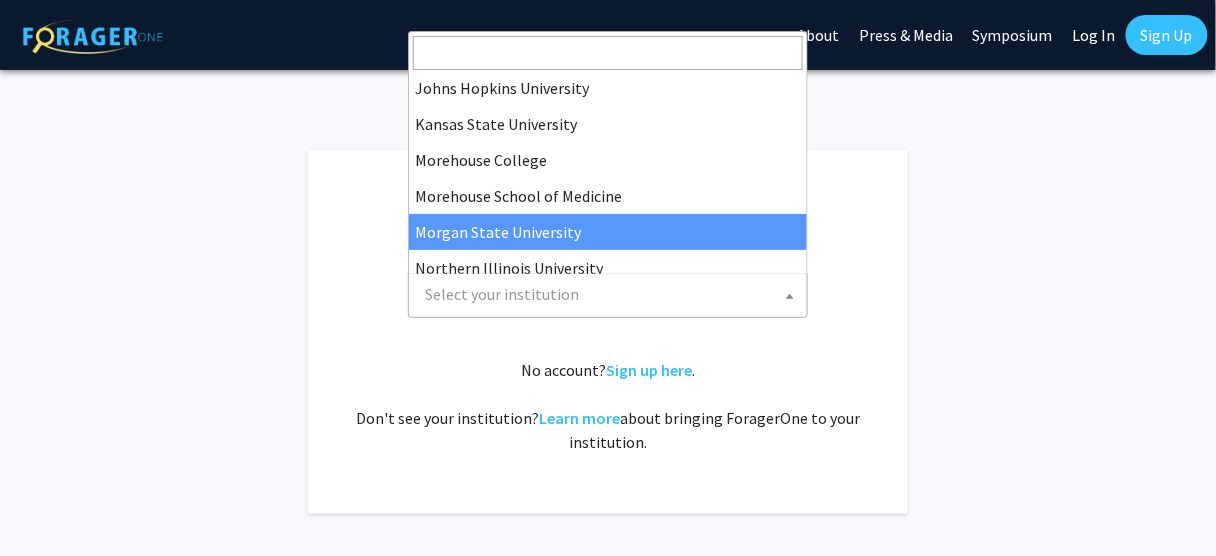 scroll, scrollTop: 699, scrollLeft: 0, axis: vertical 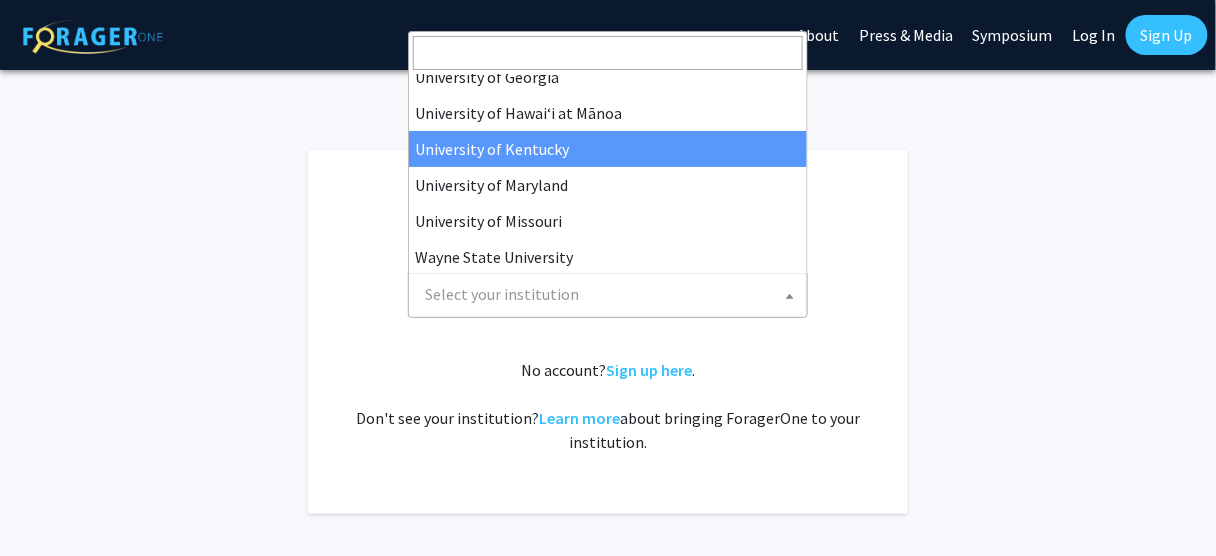 select on "13" 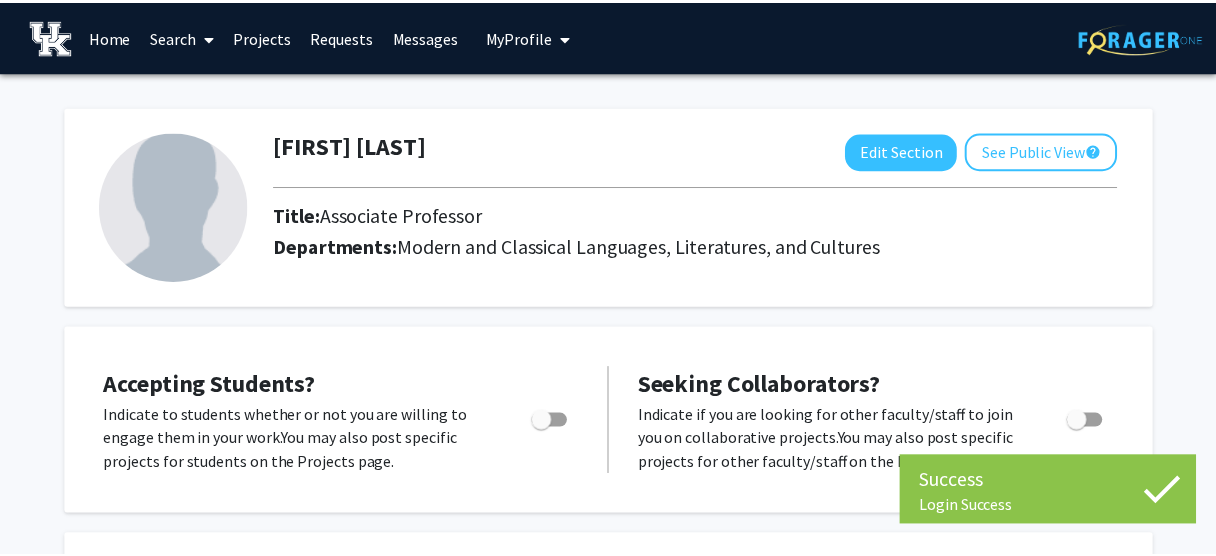 scroll, scrollTop: 0, scrollLeft: 0, axis: both 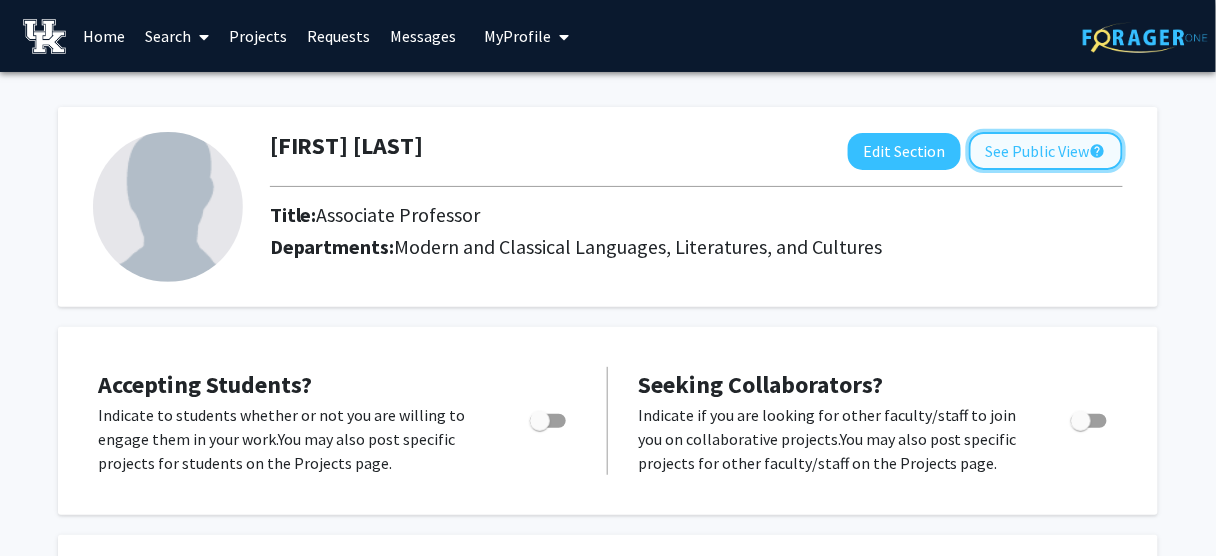 click on "See Public View  help" 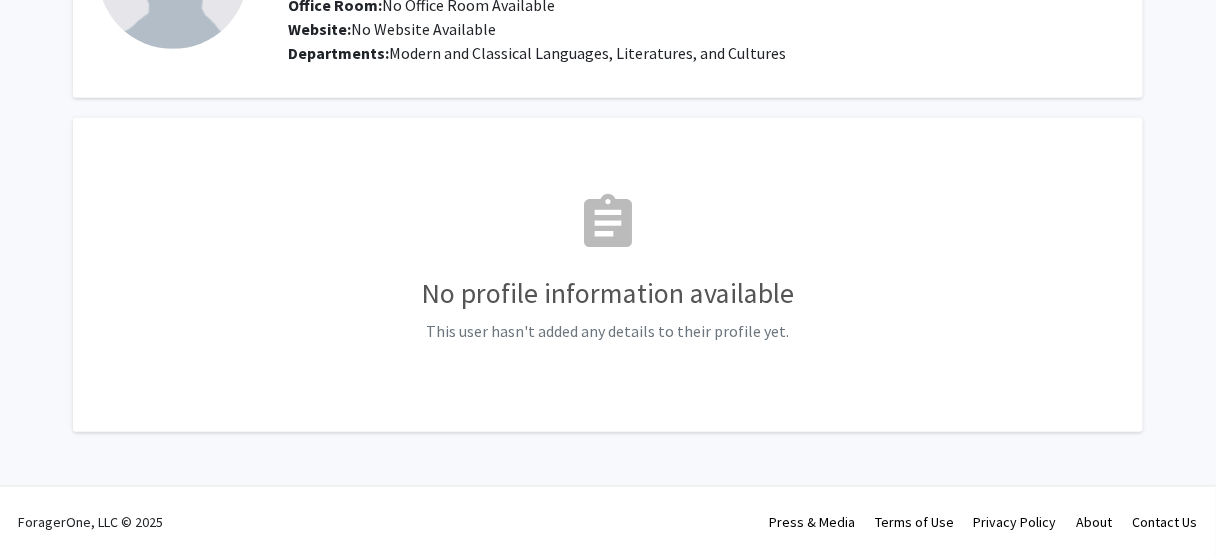 scroll, scrollTop: 0, scrollLeft: 0, axis: both 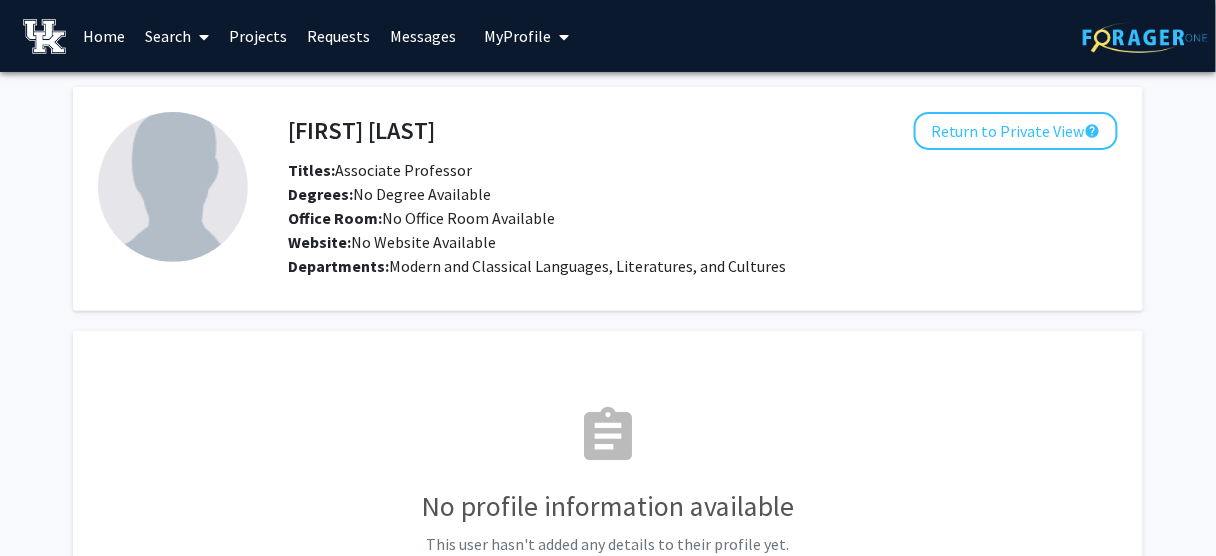 click on "Messages" at bounding box center (423, 36) 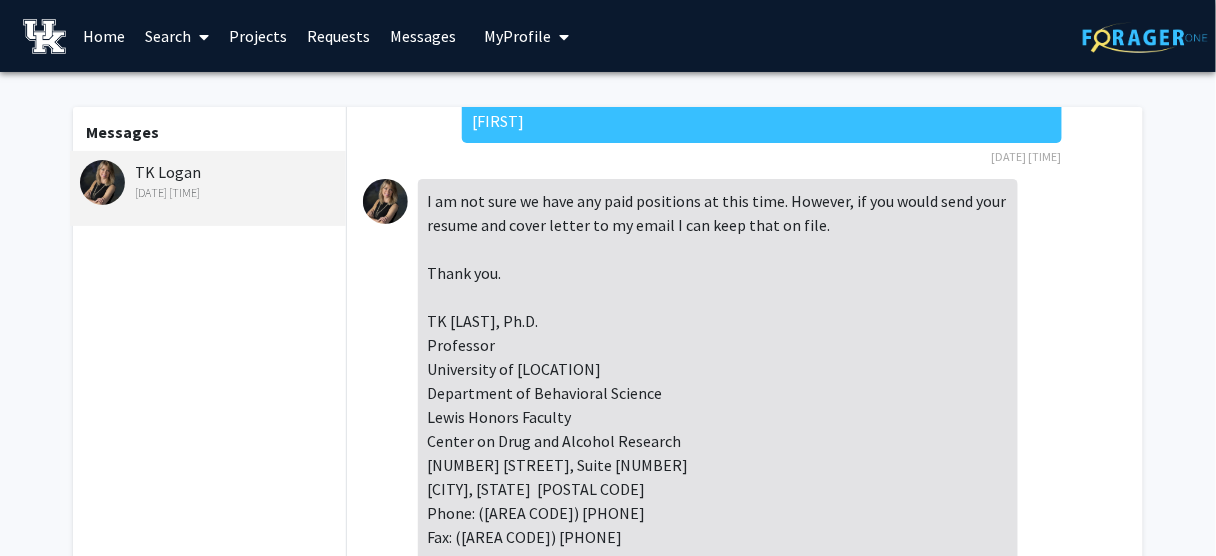 scroll, scrollTop: 314, scrollLeft: 0, axis: vertical 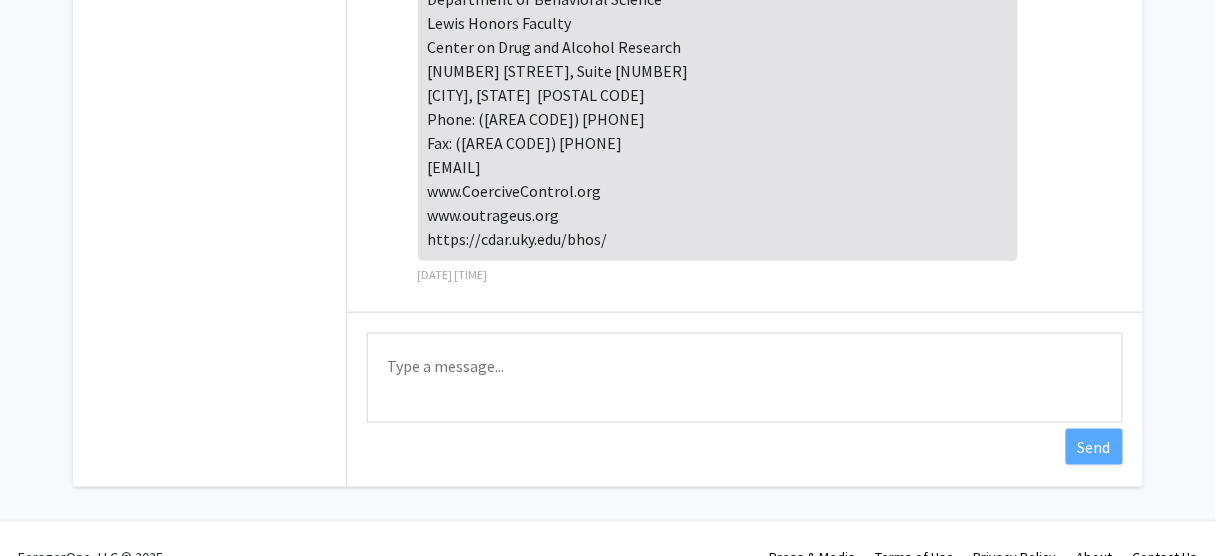 click on "Type a message" at bounding box center (745, 378) 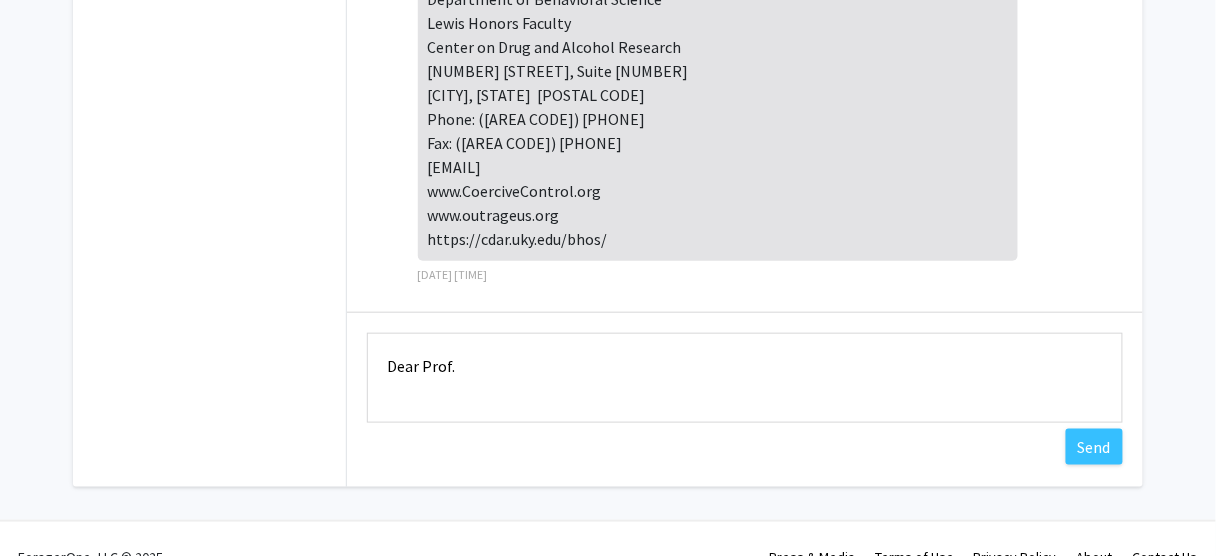 scroll, scrollTop: 0, scrollLeft: 0, axis: both 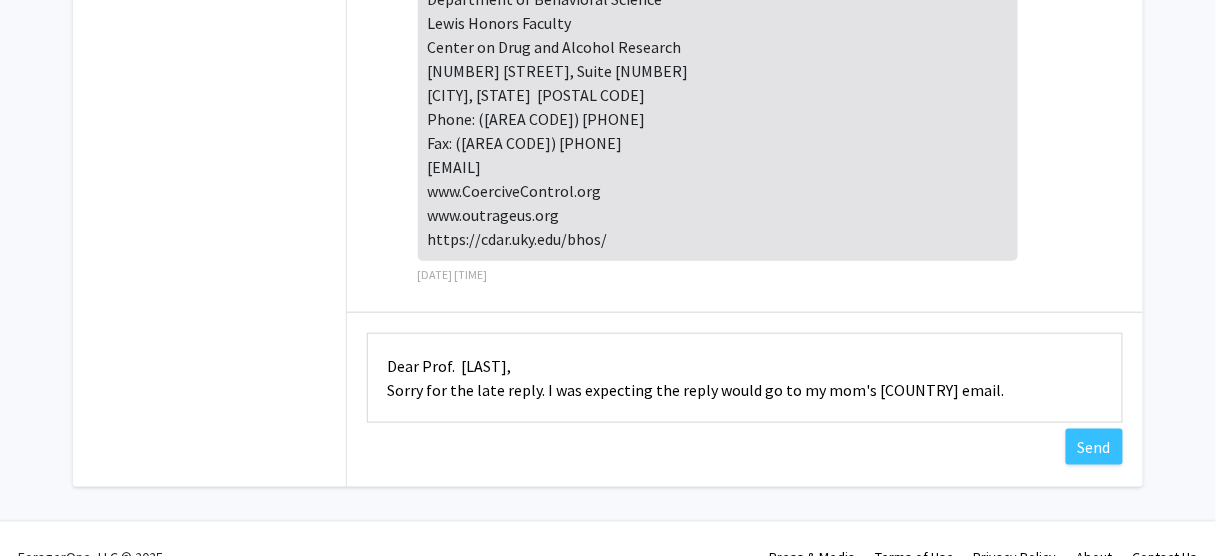 click on "Dear Prof.  [LAST],
Sorry for the late reply. I was expecting the reply would go to my mom's [COUNTRY] email." at bounding box center (745, 378) 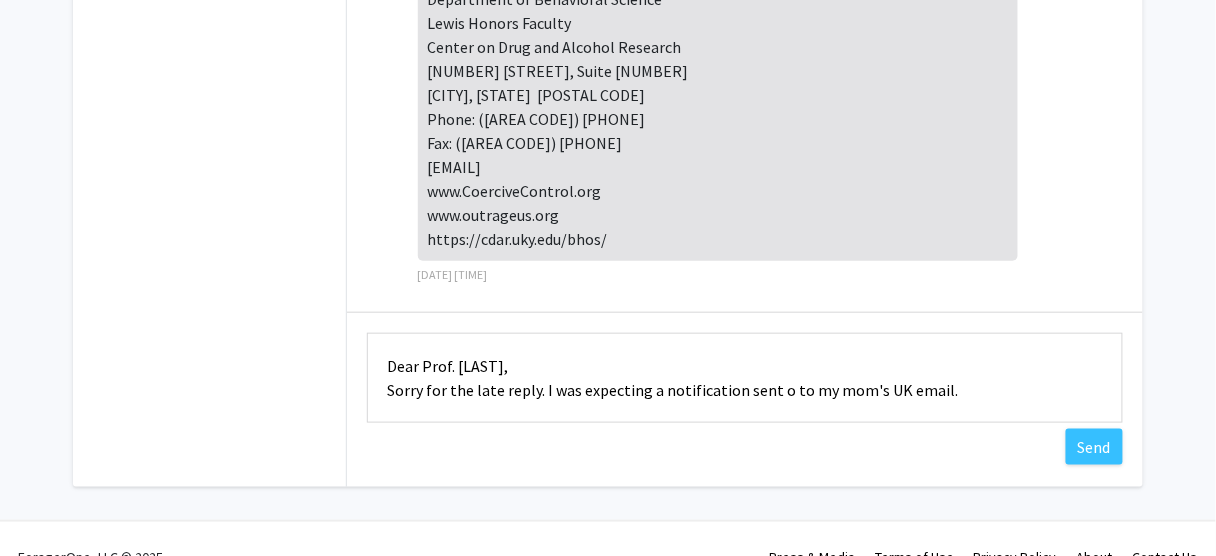 click on "Dear Prof. [LAST],
Sorry for the late reply. I was expecting a notification sent o to my mom's UK email." at bounding box center [745, 378] 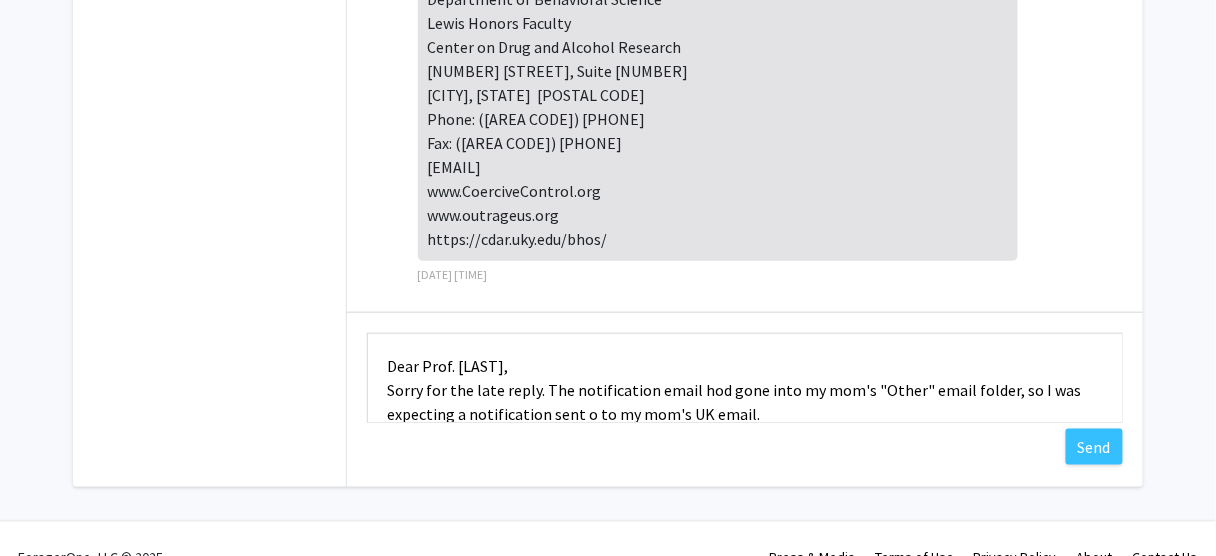 click on "Dear Prof. [LAST],
Sorry for the late reply. The notification email hod gone into my mom's "Other" email folder, so I was expecting a notification sent o to my mom's UK email." at bounding box center [745, 378] 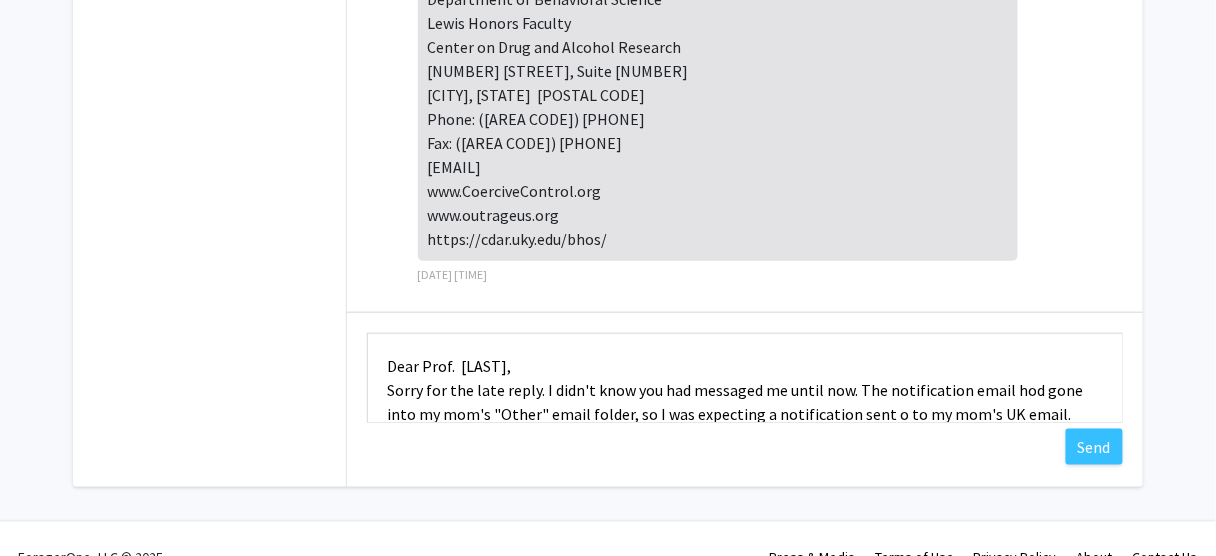 scroll, scrollTop: 0, scrollLeft: 0, axis: both 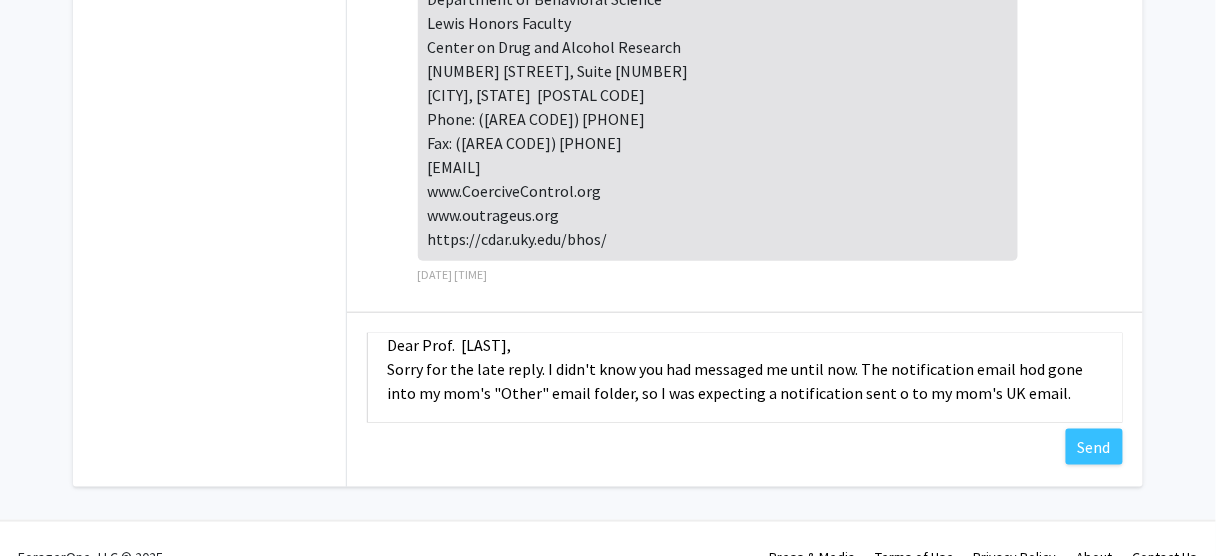 click on "Dear Prof.  [LAST],
Sorry for the late reply. I didn't know you had messaged me until now. The notification email hod gone into my mom's "Other" email folder, so I was expecting a notification sent o to my mom's UK email." at bounding box center [745, 378] 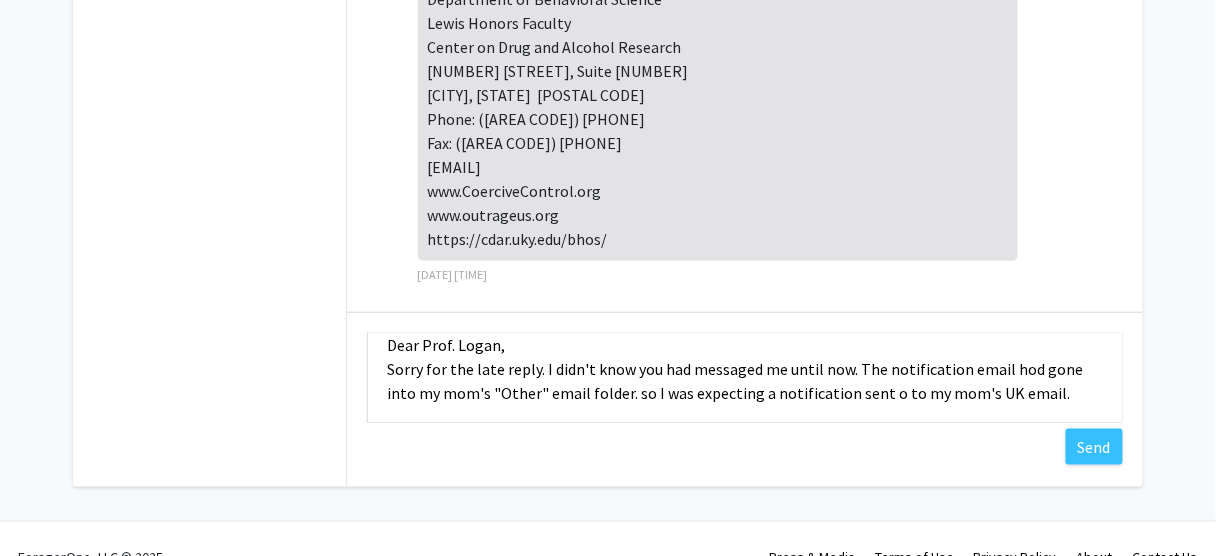 click on "Dear Prof. Logan,
Sorry for the late reply. I didn't know you had messaged me until now. The notification email hod gone into my mom's "Other" email folder. so I was expecting a notification sent o to my mom's UK email." at bounding box center [745, 378] 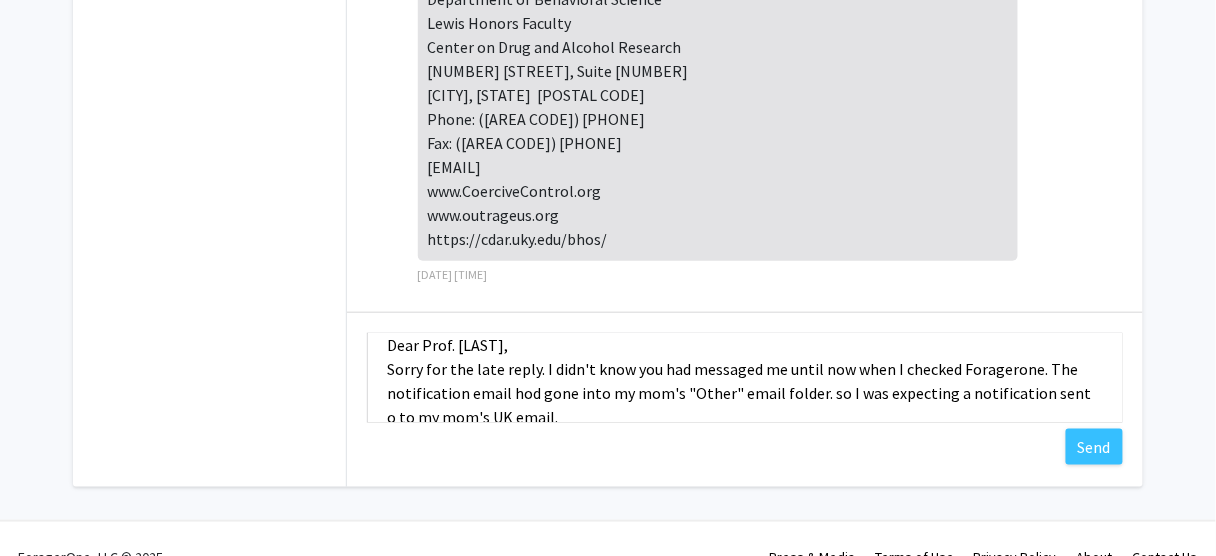 scroll, scrollTop: 48, scrollLeft: 0, axis: vertical 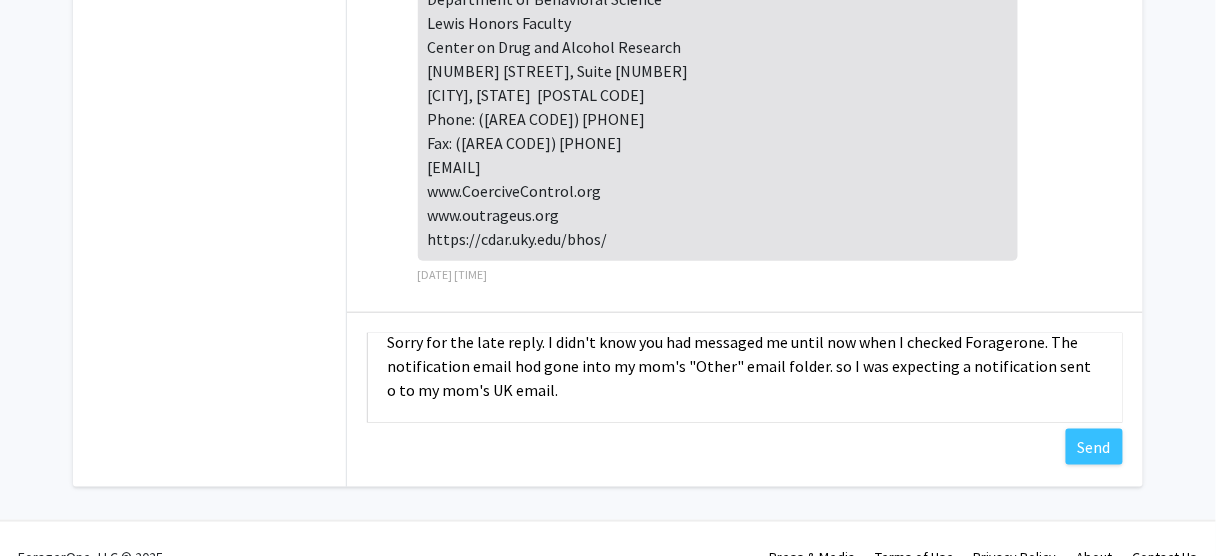 drag, startPoint x: 817, startPoint y: 389, endPoint x: 827, endPoint y: 415, distance: 27.856777 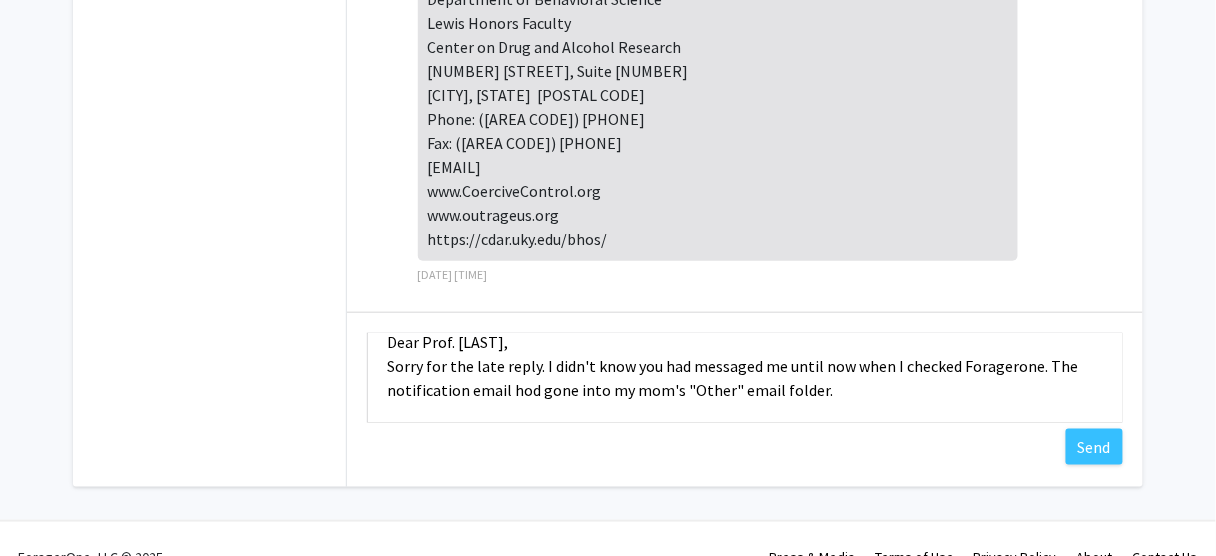 scroll, scrollTop: 23, scrollLeft: 0, axis: vertical 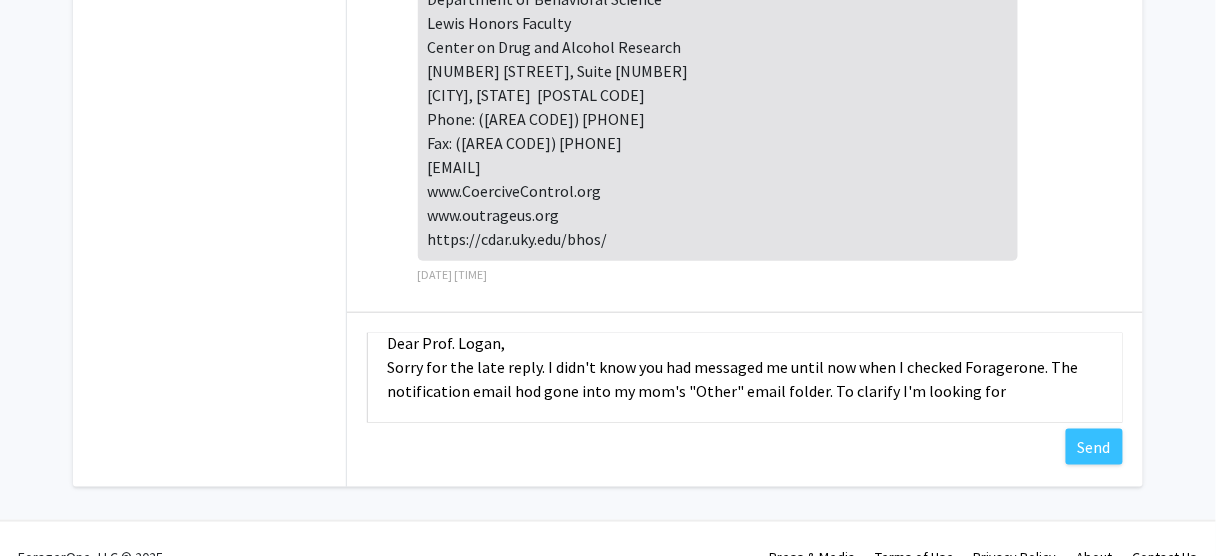 click on "Dear Prof. Logan,
Sorry for the late reply. I didn't know you had messaged me until now when I checked Foragerone. The notification email hod gone into my mom's "Other" email folder. To clarify I'm looking for" at bounding box center [745, 378] 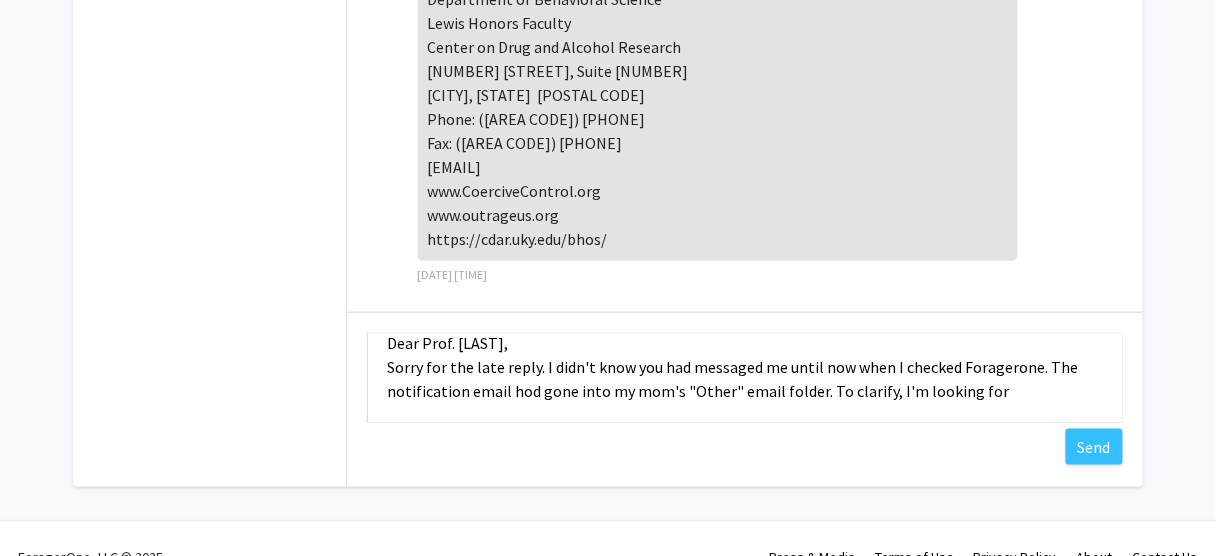 click on "Dear Prof. [LAST],
Sorry for the late reply. I didn't know you had messaged me until now when I checked Foragerone. The notification email hod gone into my mom's "Other" email folder. To clarify, I'm looking for" at bounding box center [745, 378] 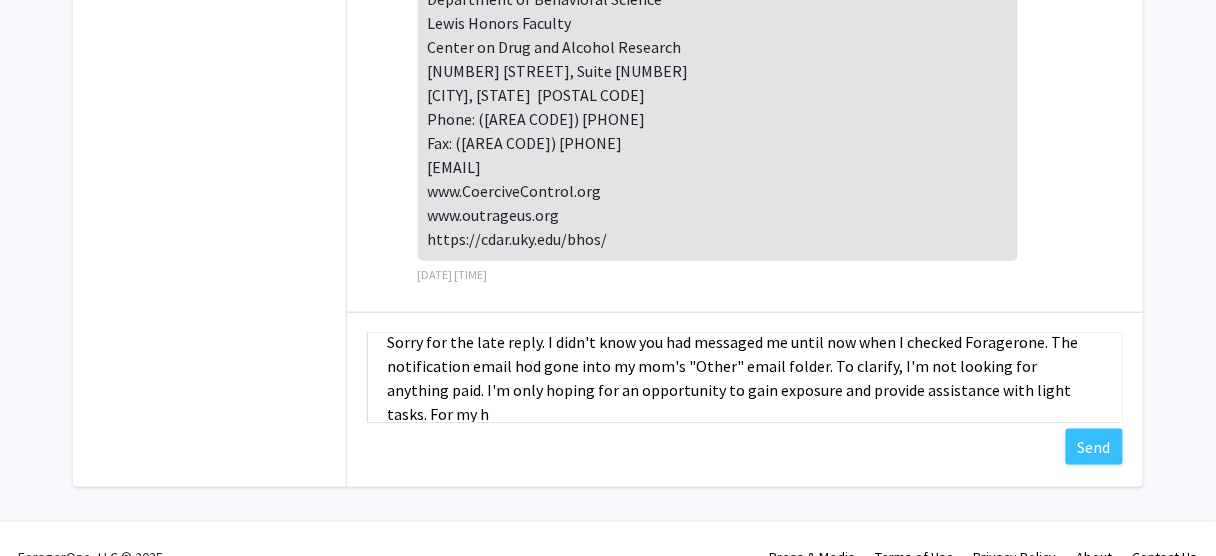 scroll, scrollTop: 49, scrollLeft: 0, axis: vertical 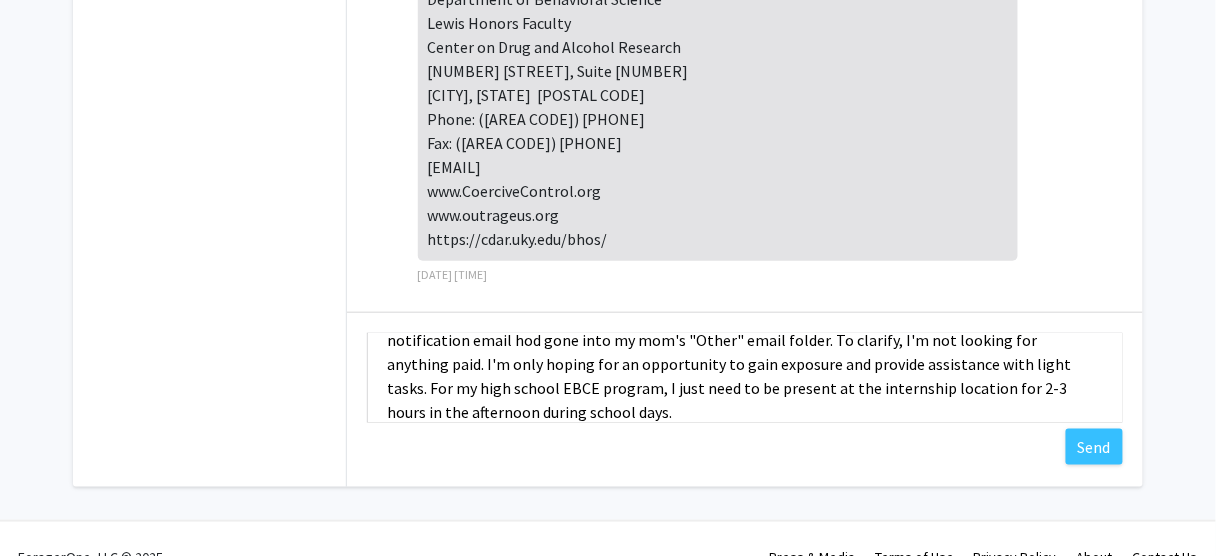 click on "Dear Prof. [LAST],
Sorry for the late reply. I didn't know you had messaged me until now when I checked Foragerone. The notification email hod gone into my mom's "Other" email folder. To clarify, I'm not looking for anything paid. I'm only hoping for an opportunity to gain exposure and provide assistance with light tasks. For my high school EBCE program, I just need to be present at the internship location for 2-3 hours in the afternoon during school days." at bounding box center [745, 378] 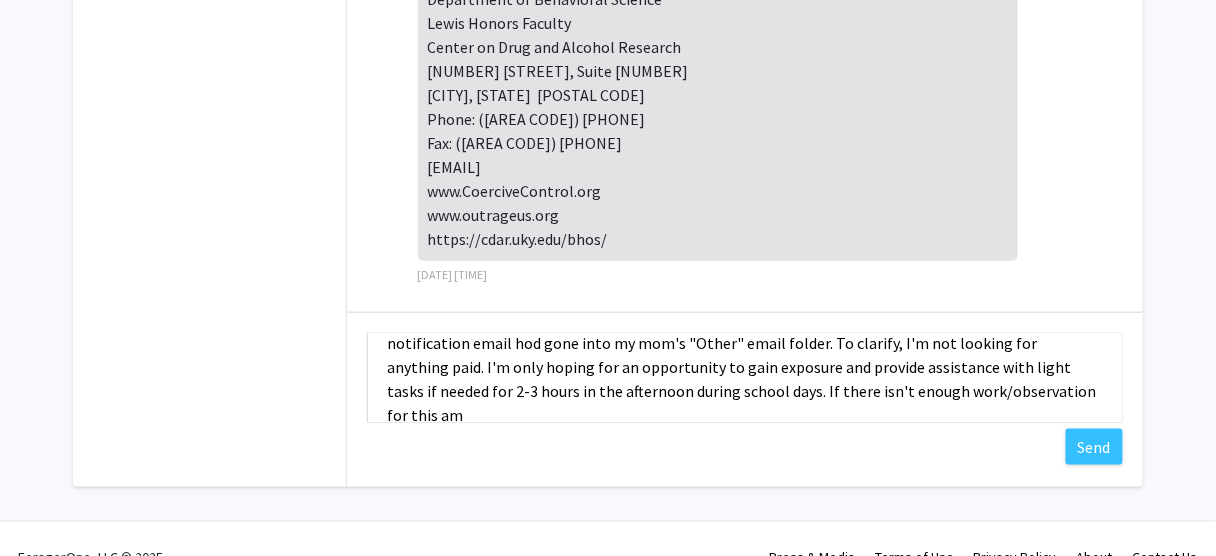 scroll, scrollTop: 74, scrollLeft: 0, axis: vertical 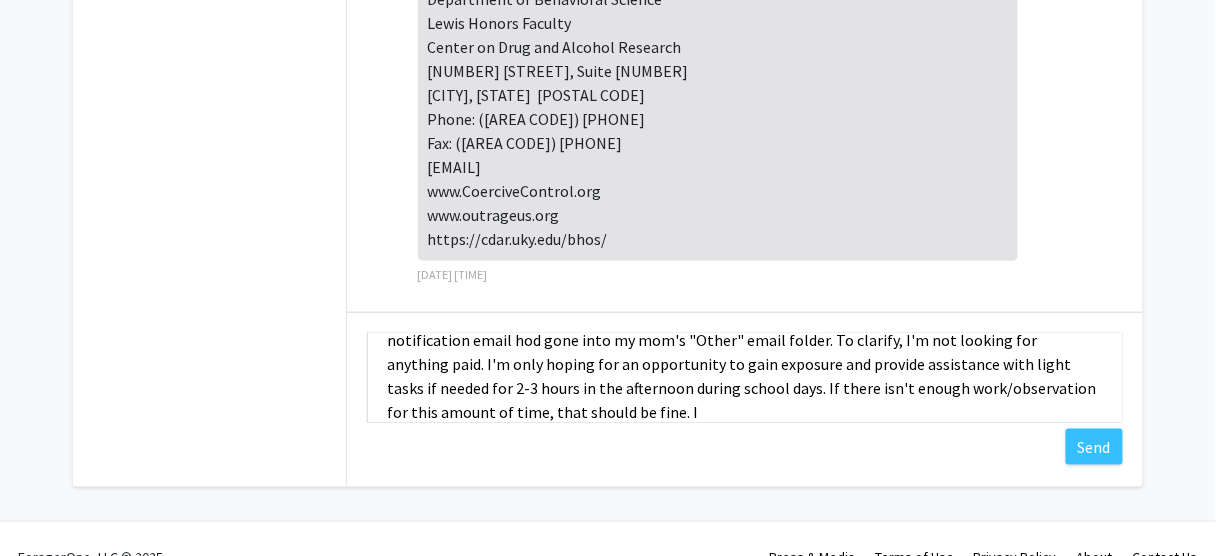 click on "Dear Prof. [LAST],
Sorry for the late reply. I didn't know you had messaged me until now when I checked Foragerone. The notification email hod gone into my mom's "Other" email folder. To clarify, I'm not looking for anything paid. I'm only hoping for an opportunity to gain exposure and provide assistance with light tasks if needed for 2-3 hours in the afternoon during school days. If there isn't enough work/observation for this amount of time, that should be fine. I" at bounding box center (745, 378) 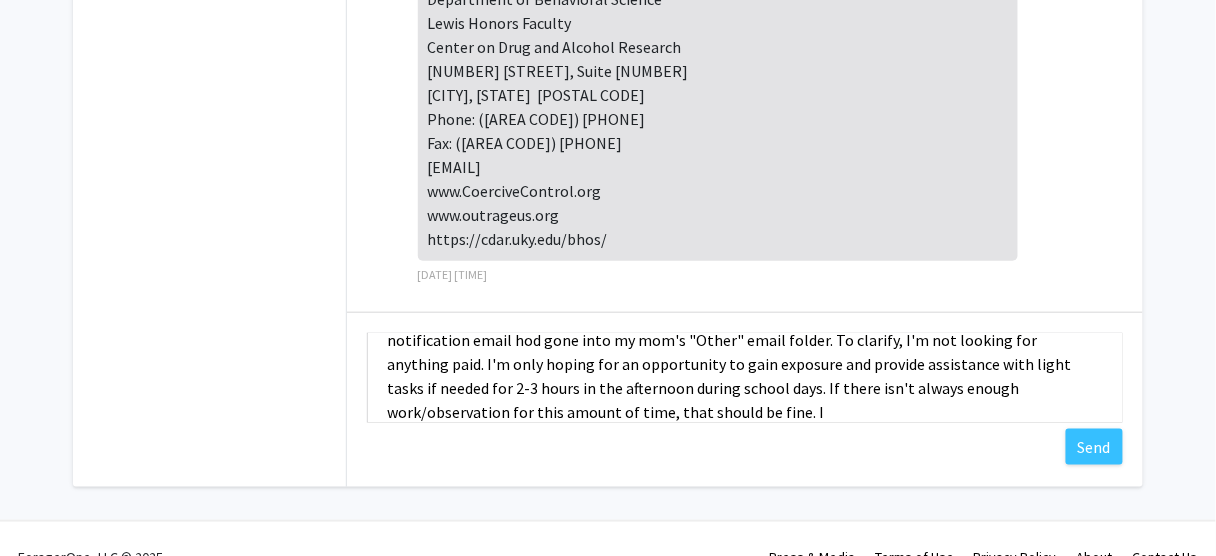 click on "Dear Prof.  [LAST],
Sorry for the late reply. I didn't know you had messaged me until now when I checked Foragerone. The notification email hod gone into my mom's "Other" email folder. To clarify, I'm not looking for anything paid. I'm only hoping for an opportunity to gain exposure and provide assistance with light tasks if needed for 2-3 hours in the afternoon during school days. If there isn't always enough work/observation for this amount of time, that should be fine. I" at bounding box center (745, 378) 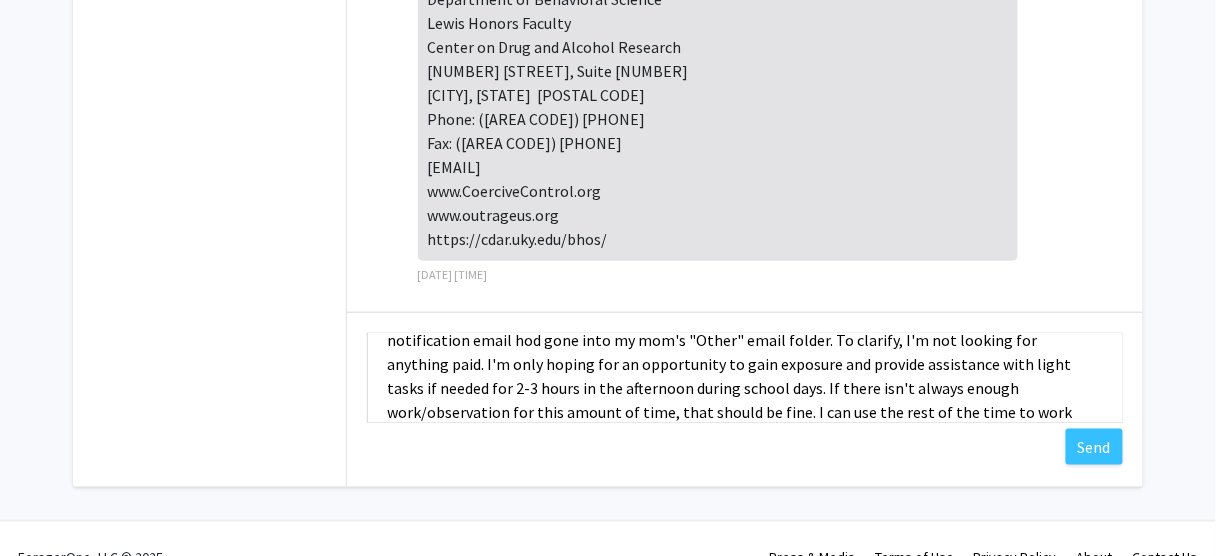 click on "Dear Prof. [LAST],
Sorry for the late reply. I didn't know you had messaged me until now when I checked Foragerone. The notification email hod gone into my mom's "Other" email folder. To clarify, I'm not looking for anything paid. I'm only hoping for an opportunity to gain exposure and provide assistance with light tasks if needed for 2-3 hours in the afternoon during school days. If there isn't always enough work/observation for this amount of time, that should be fine. I can use the rest of the time to work" at bounding box center (745, 378) 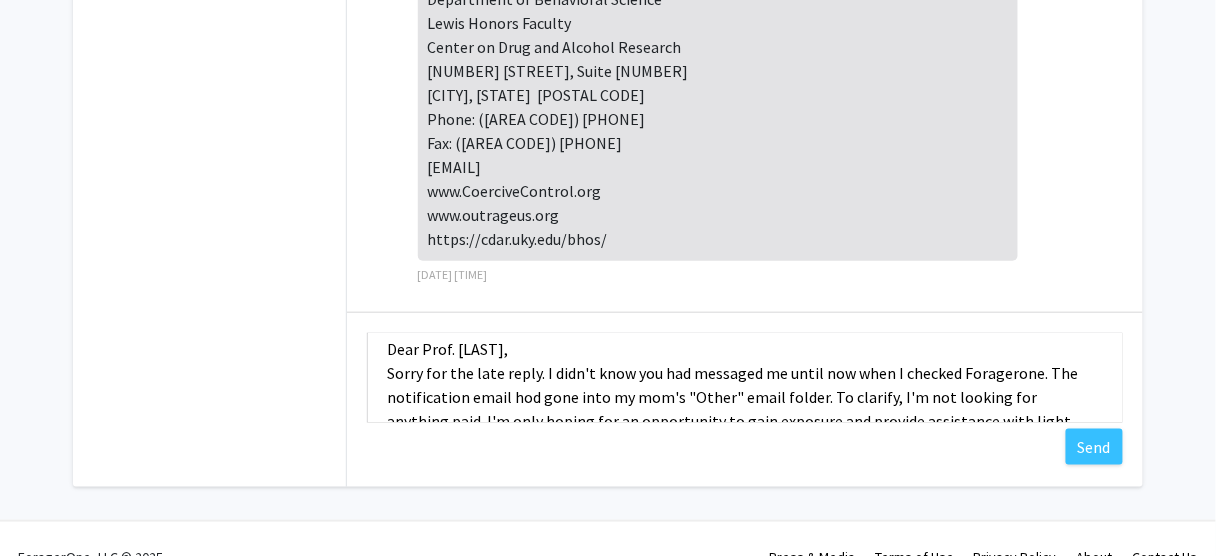 scroll, scrollTop: 97, scrollLeft: 0, axis: vertical 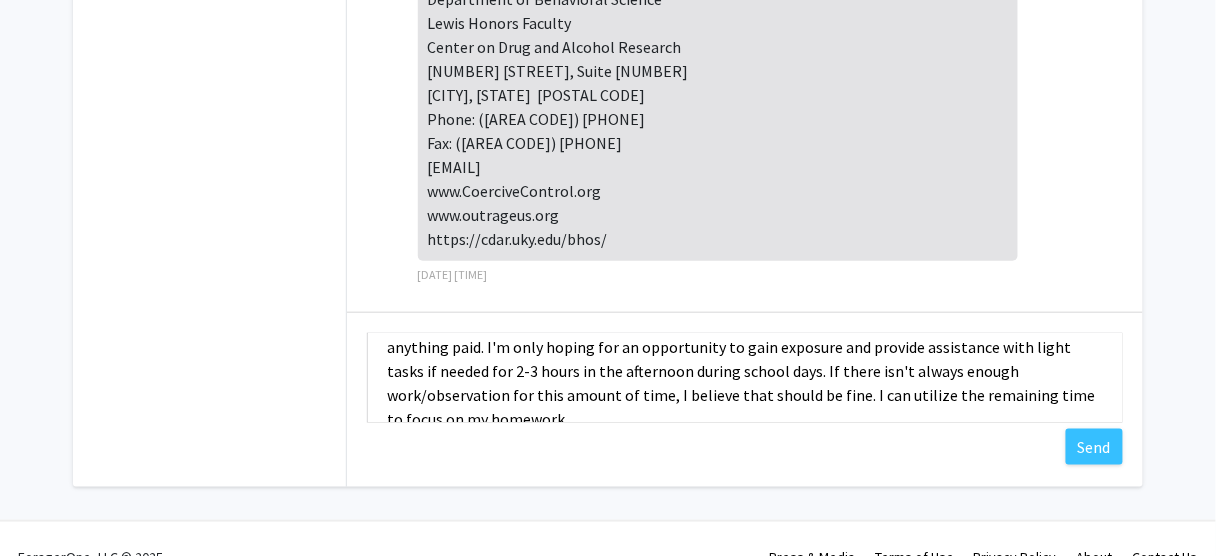 click on "Dear Prof. [LAST],
Sorry for the late reply. I didn't know you had messaged me until now when I checked Foragerone. The notification email hod gone into my mom's "Other" email folder. To clarify, I'm not looking for anything paid. I'm only hoping for an opportunity to gain exposure and provide assistance with light tasks if needed for 2-3 hours in the afternoon during school days. If there isn't always enough work/observation for this amount of time, I believe that should be fine. I can utilize the remaining time to focus on my homework." at bounding box center [745, 378] 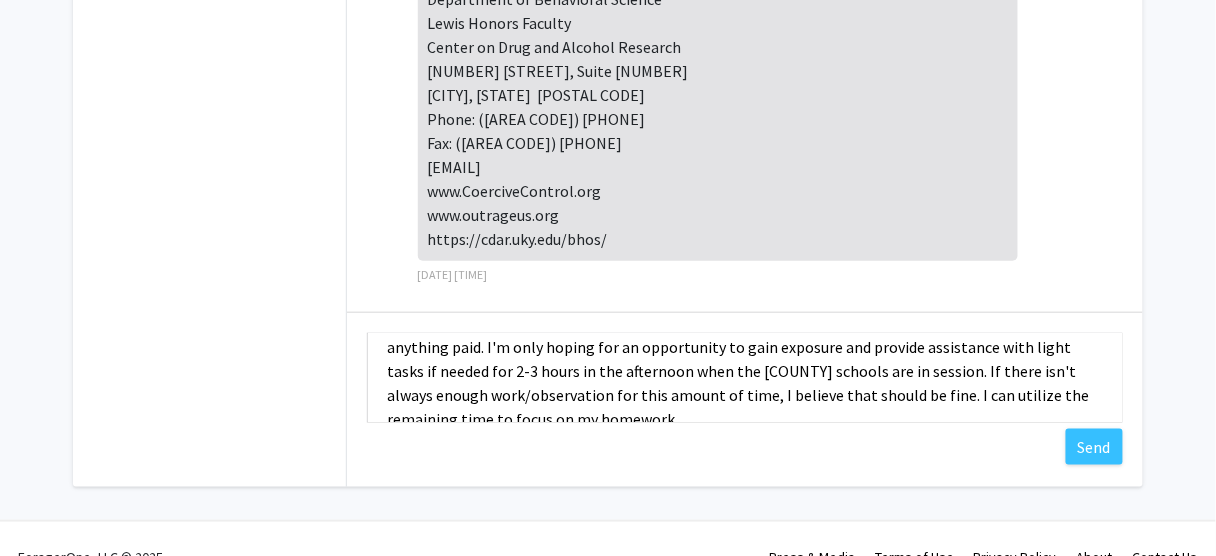 scroll, scrollTop: 119, scrollLeft: 0, axis: vertical 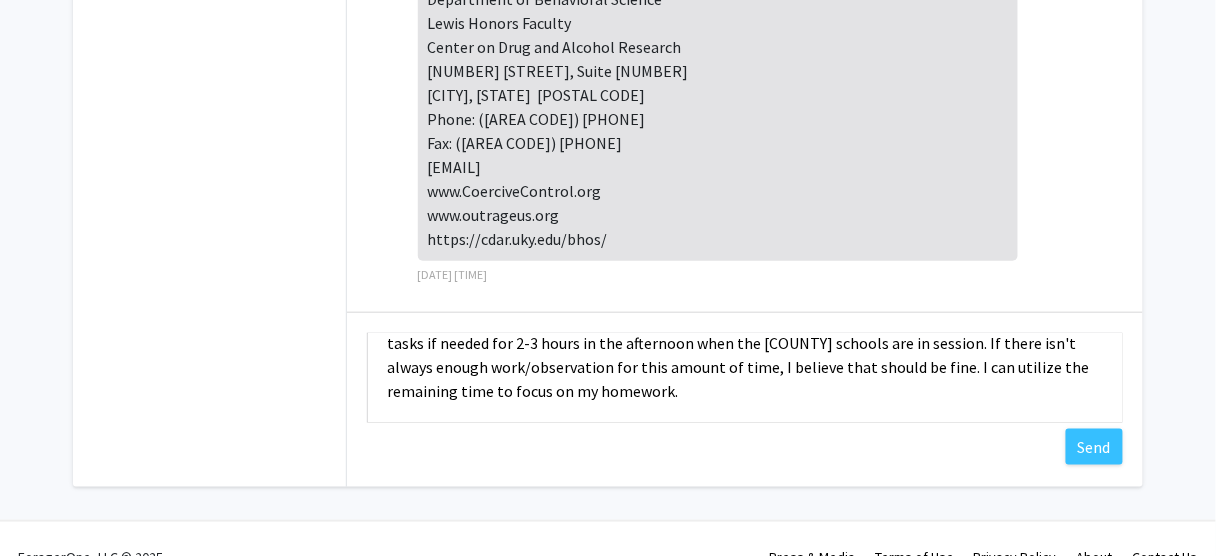 click on "Dear Prof. [LAST],
Sorry for the late reply. I didn't know you had messaged me until now when I checked Foragerone. The notification email hod gone into my mom's "Other" email folder. To clarify, I'm not looking for anything paid. I'm only hoping for an opportunity to gain exposure and provide assistance with light tasks if needed for 2-3 hours in the afternoon when the [COUNTY] schools are in session. If there isn't always enough work/observation for this amount of time, I believe that should be fine. I can utilize the remaining time to focus on my homework." at bounding box center [745, 378] 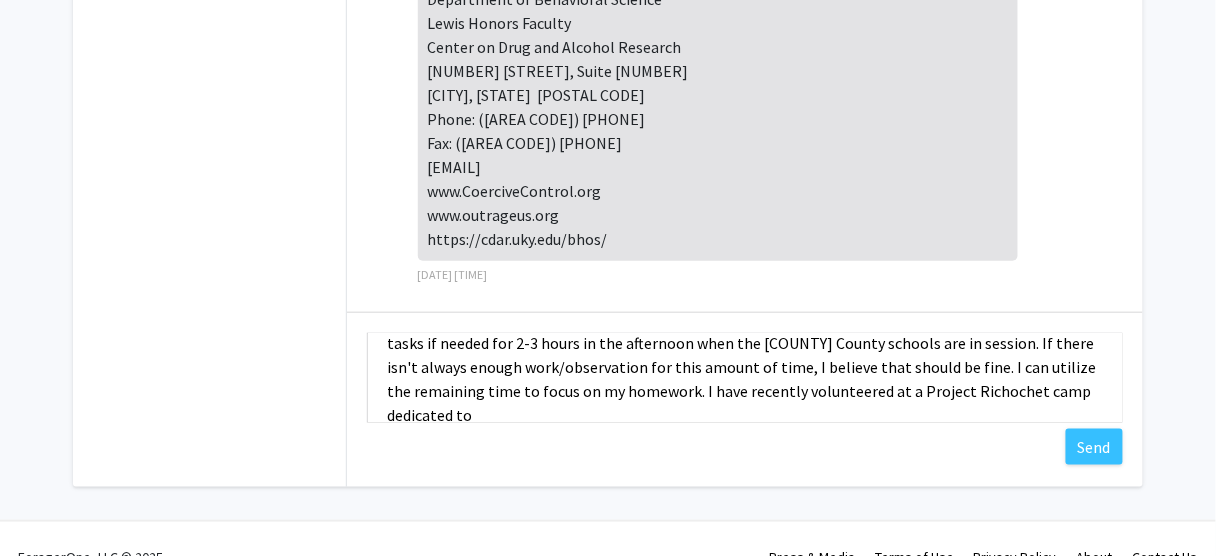 click on "Dear Prof. [LAST],
Sorry for the late reply. I didn't know you had messaged me until now when I checked Foragerone. The notification email hod gone into my mom's "Other" email folder. To clarify, I'm not looking for anything paid. I'm only hoping for an opportunity to gain exposure and provide assistance with light tasks if needed for 2-3 hours in the afternoon when the [COUNTY] County schools are in session. If there isn't always enough work/observation for this amount of time, I believe that should be fine. I can utilize the remaining time to focus on my homework. I have recently volunteered at a Project Richochet camp dedicated to" at bounding box center (745, 378) 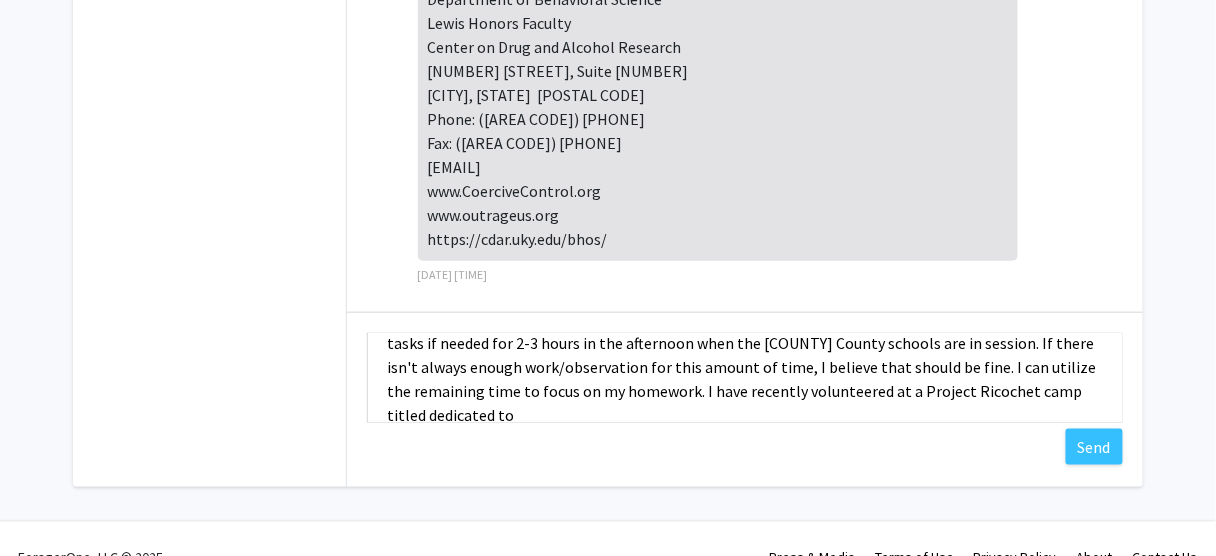 paste on "A day-long training for youth interested in health careers, advocacy, and leadership. Includes hands-on activities and policy learning centered on tobacco and health equity." 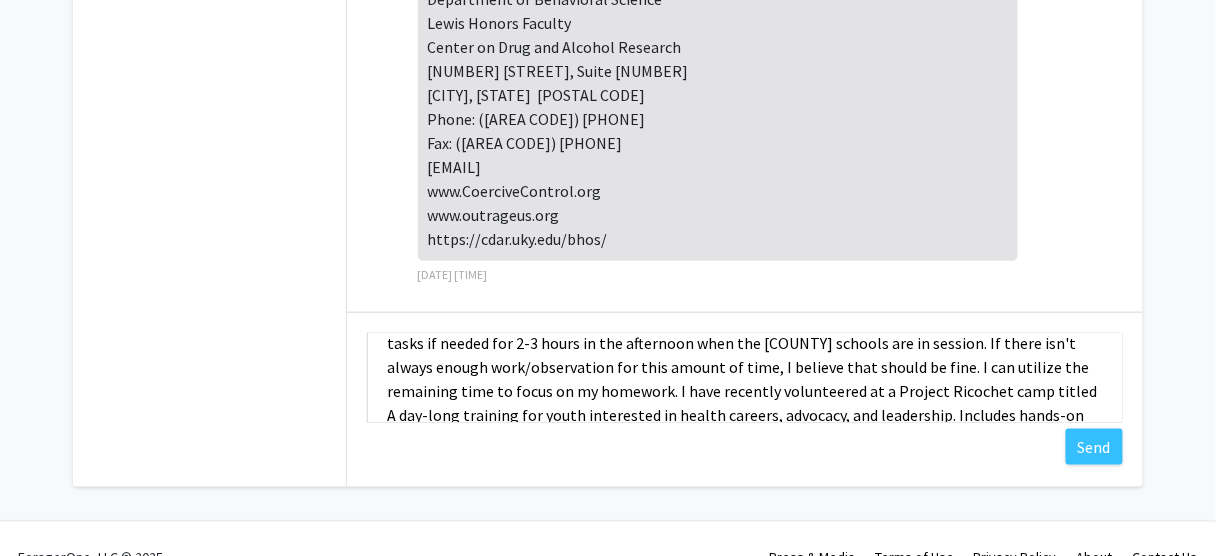 scroll, scrollTop: 145, scrollLeft: 0, axis: vertical 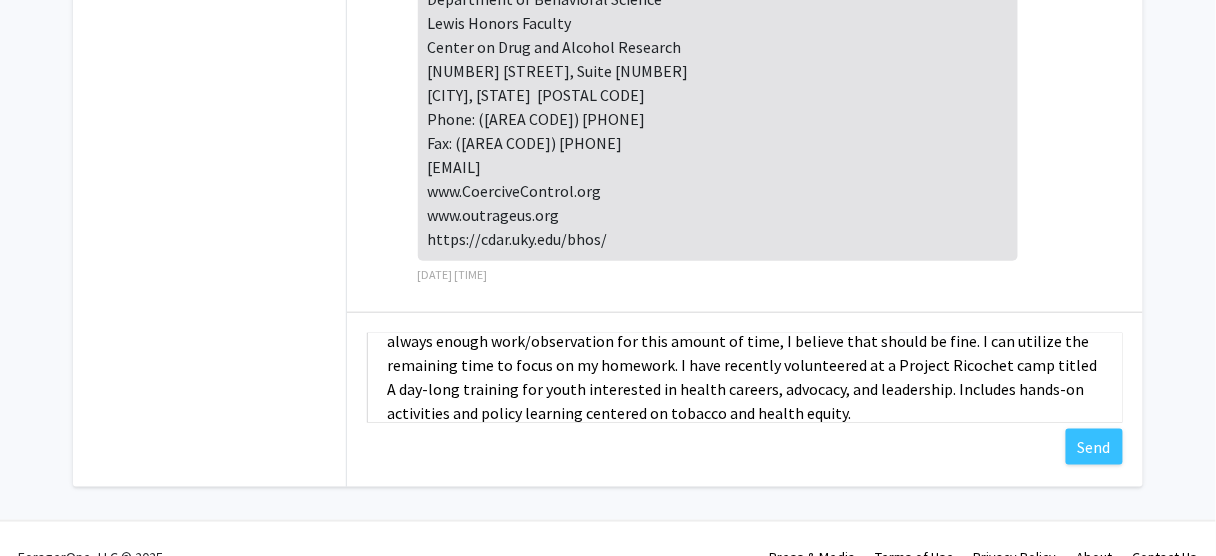 click on "Dear Prof. [LAST],
Sorry for the late reply. I didn't know you had messaged me until now when I checked Foragerone. The notification email hod gone into my mom's "Other" email folder. To clarify, I'm not looking for anything paid. I'm only hoping for an opportunity to gain exposure and provide assistance with light tasks if needed for 2-3 hours in the afternoon when the [COUNTY] schools are in session. If there isn't always enough work/observation for this amount of time, I believe that should be fine. I can utilize the remaining time to focus on my homework. I have recently volunteered at a Project Ricochet camp titled A day-long training for youth interested in health careers, advocacy, and leadership. Includes hands-on activities and policy learning centered on tobacco and health equity." at bounding box center [745, 378] 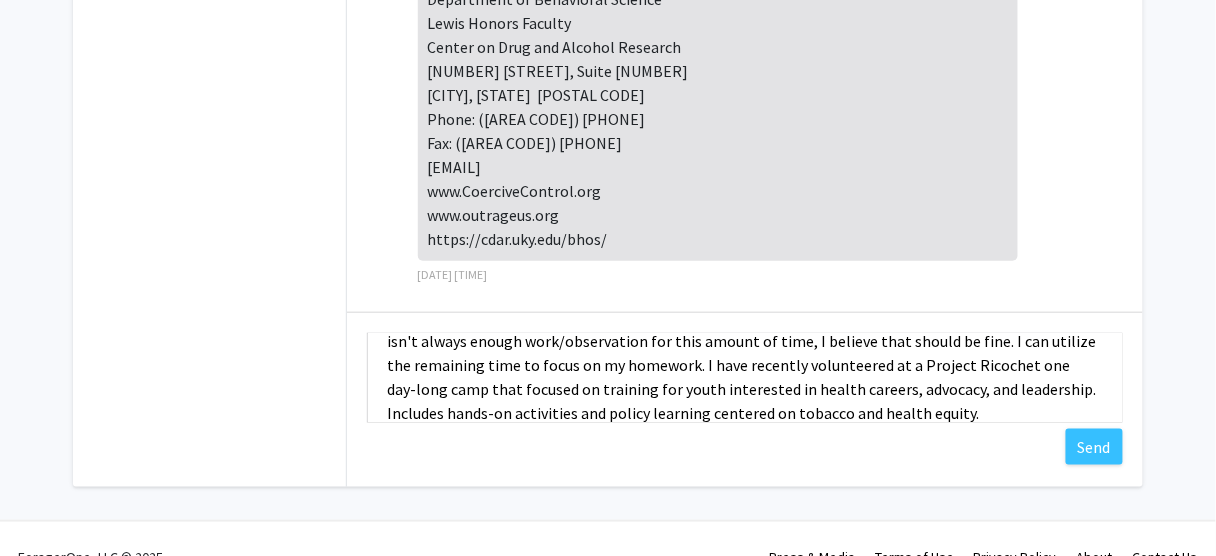 click on "Dear Prof.  [LAST],
Sorry for the late reply. I didn't know you had messaged me until now when I checked Foragerone. The notification email hod gone into my mom's "Other" email folder. To clarify, I'm not looking for anything paid. I'm only hoping for an opportunity to gain exposure and provide assistance with light tasks if needed for 2-3 hours in the afternoon when the Fayette County schools are in session. If there isn't always enough work/observation for this amount of time, I believe that should be fine. I can utilize the remaining time to focus on my homework. I have recently volunteered at a Project Ricochet one day-long camp that focused on training for youth interested in health careers, advocacy, and leadership. Includes hands-on activities and policy learning centered on tobacco and health equity." at bounding box center (745, 378) 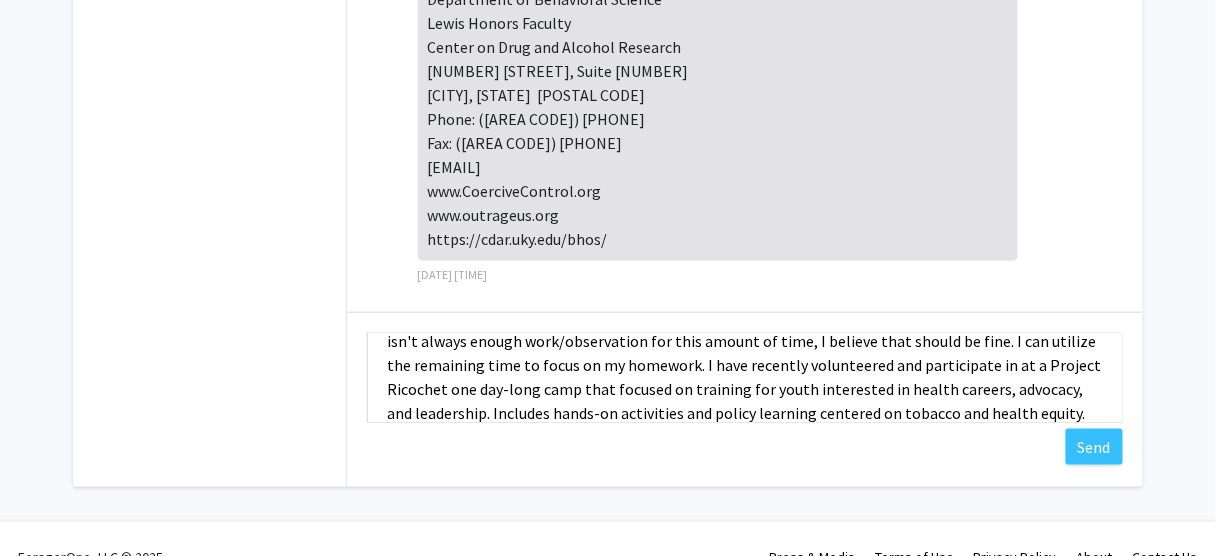 click on "Dear Prof. [LAST],
Sorry for the late reply. I didn't know you had messaged me until now when I checked Foragerone. The notification email hod gone into my mom's "Other" email folder. To clarify, I'm not looking for anything paid. I'm only hoping for an opportunity to gain exposure and provide assistance with light tasks if needed for 2-3 hours in the afternoon when the [COUNTY] County schools are in session. If there isn't always enough work/observation for this amount of time, I believe that should be fine. I can utilize the remaining time to focus on my homework. I have recently volunteered and participate in at a Project Ricochet one day-long camp that focused on training for youth interested in health careers, advocacy, and leadership. Includes hands-on activities and policy learning centered on tobacco and health equity." at bounding box center (745, 378) 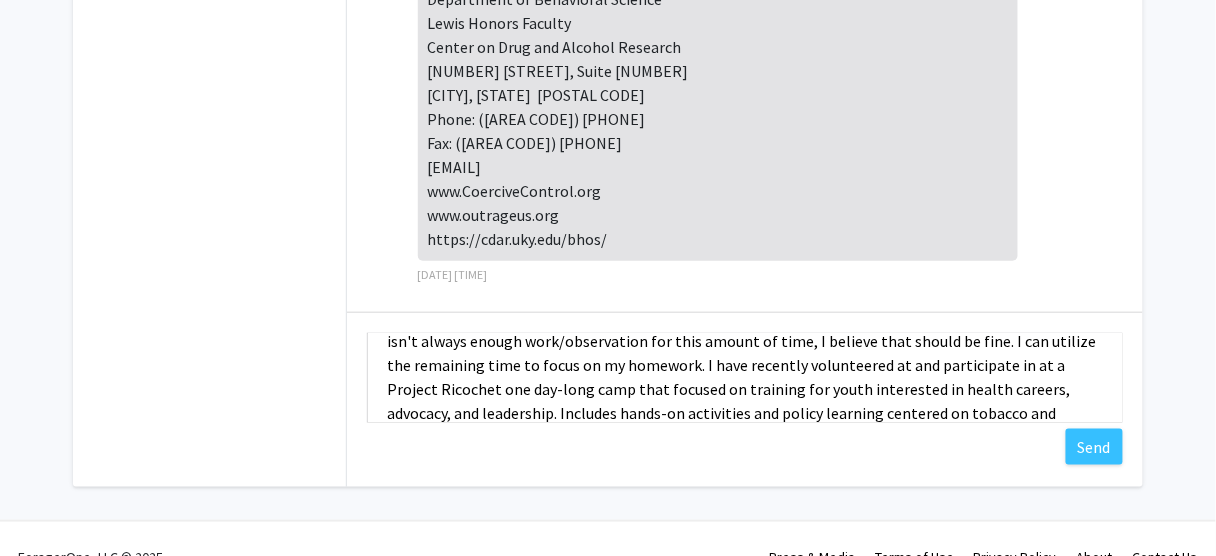 click on "Dear Prof.  [LAST],
Sorry for the late reply. I didn't know you had messaged me until now when I checked Foragerone. The notification email hod gone into my mom's "Other" email folder. To clarify, I'm not looking for anything paid. I'm only hoping for an opportunity to gain exposure and provide assistance with light tasks if needed for 2-3 hours in the afternoon when the [COUNTY] County schools are in session. If there isn't always enough work/observation for this amount of time, I believe that should be fine. I can utilize the remaining time to focus on my homework. I have recently volunteered at and participate in at a Project Ricochet one day-long camp that focused on training for youth interested in health careers, advocacy, and leadership. Includes hands-on activities and policy learning centered on tobacco and health equity." at bounding box center (745, 378) 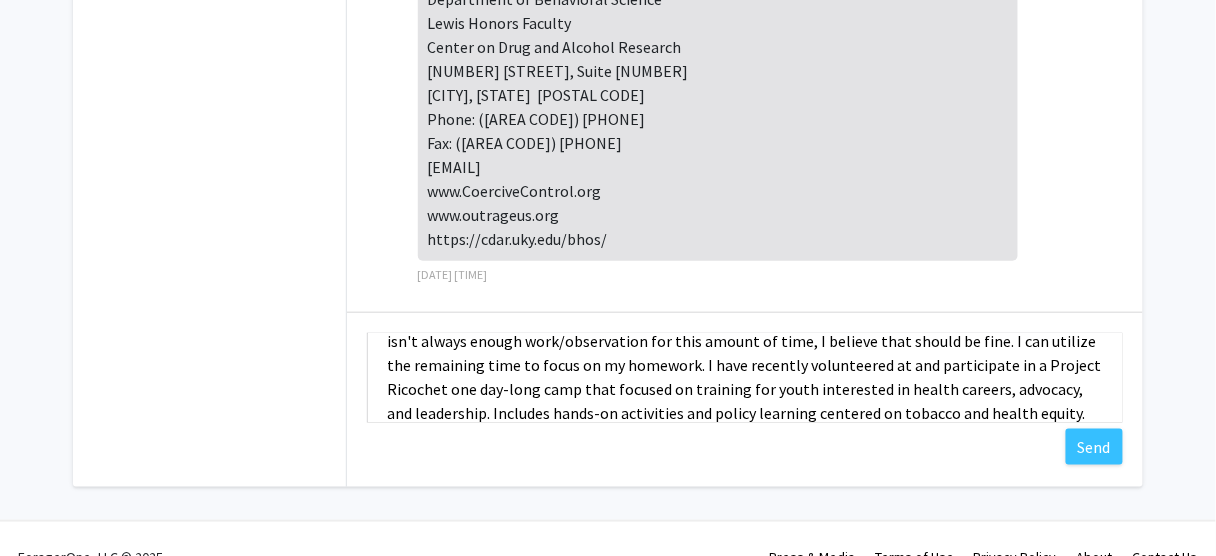 click on "Dear Prof. [LAST],
Sorry for the late reply. I didn't know you had messaged me until now when I checked Foragerone. The notification email hod gone into my mom's "Other" email folder. To clarify, I'm not looking for anything paid. I'm only hoping for an opportunity to gain exposure and provide assistance with light tasks if needed for 2-3 hours in the afternoon when the Fayette County schools are in session. If there isn't always enough work/observation for this amount of time, I believe that should be fine. I can utilize the remaining time to focus on my homework. I have recently volunteered at and participate in a Project Ricochet one day-long camp that focused on training for youth interested in health careers, advocacy, and leadership. Includes hands-on activities and policy learning centered on tobacco and health equity." at bounding box center [745, 378] 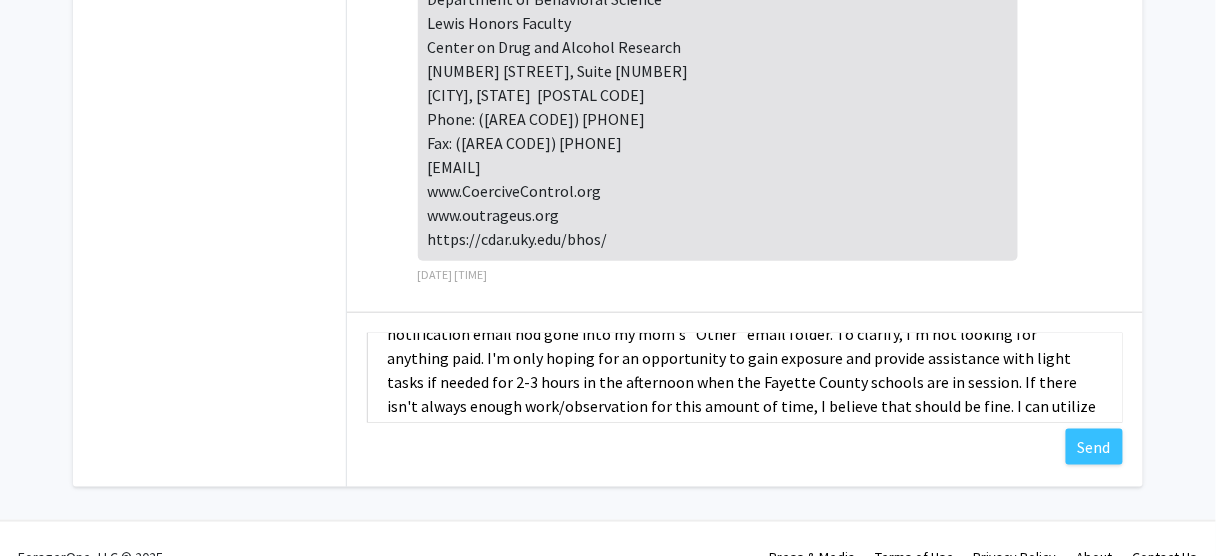 scroll, scrollTop: 0, scrollLeft: 0, axis: both 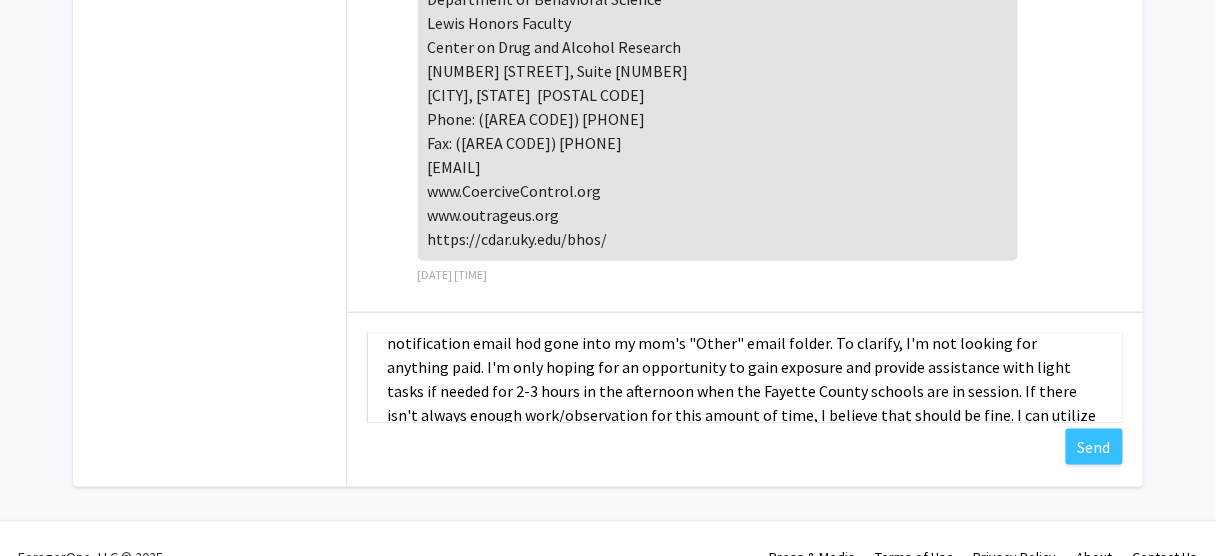 click on "Dear Prof. [LAST],
Sorry for the late reply. I didn't know you had messaged me until now when I checked Foragerone. The notification email hod gone into my mom's "Other" email folder. To clarify, I'm not looking for anything paid. I'm only hoping for an opportunity to gain exposure and provide assistance with light tasks if needed for 2-3 hours in the afternoon when the Fayette County schools are in session. If there isn't always enough work/observation for this amount of time, I believe that should be fine. I can utilize the remaining time to focus on my homework. I have recently volunteered at and participate in a Project Ricochet one day-long camp that focused on training for youth interested in health careers, advocacy, and leadership. Includes hands-on activities and policy learning centered on tobacco and health equity." at bounding box center [745, 378] 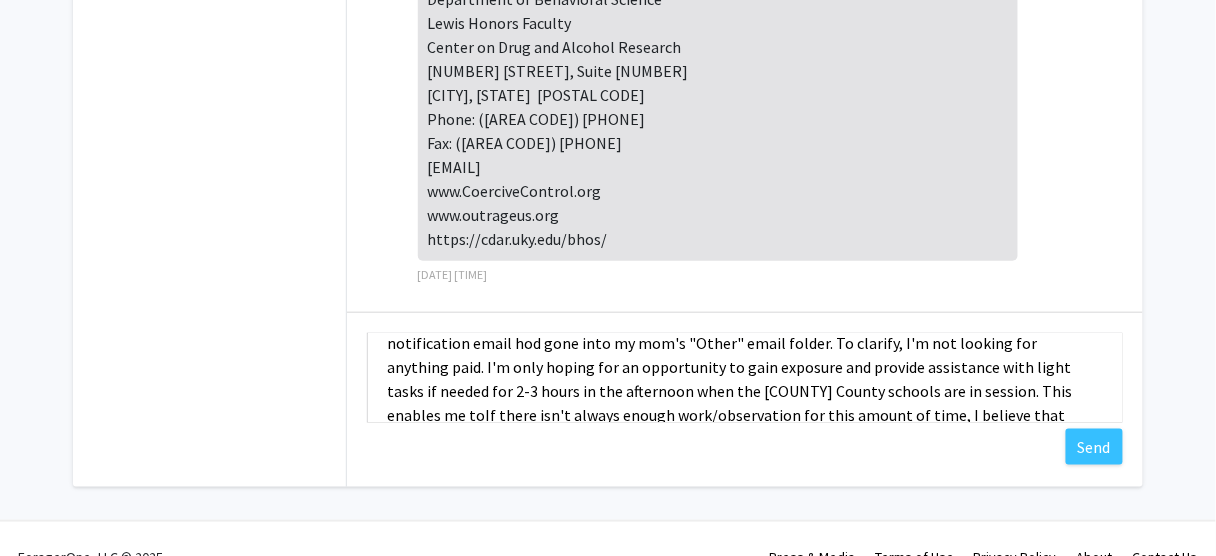 scroll, scrollTop: 74, scrollLeft: 0, axis: vertical 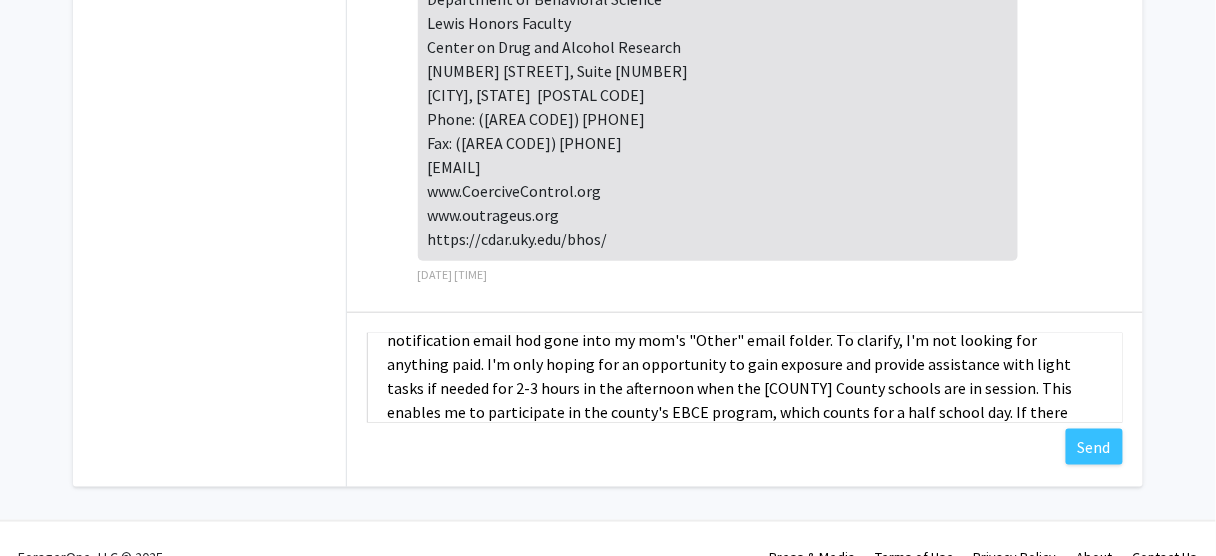 click on "Dear Prof. [LAST],
Sorry for the late reply. I didn't know you had messaged me until now when I checked Foragerone. The notification email hod gone into my mom's "Other" email folder. To clarify, I'm not looking for anything paid. I'm only hoping for an opportunity to gain exposure and provide assistance with light tasks if needed for 2-3 hours in the afternoon when the [COUNTY] County schools are in session. This enables me to participate in the county's EBCE program, which counts for a half school day. If there isn't always enough work/observation for this amount of time, I believe that should be fine. I can utilize the remaining time to focus on my homework. I have recently volunteered at and participate in a Project Ricochet one day-long camp that focused on training for youth interested in health careers, advocacy, and leadership. Includes hands-on activities and policy learning centered on tobacco and health equity." at bounding box center [745, 378] 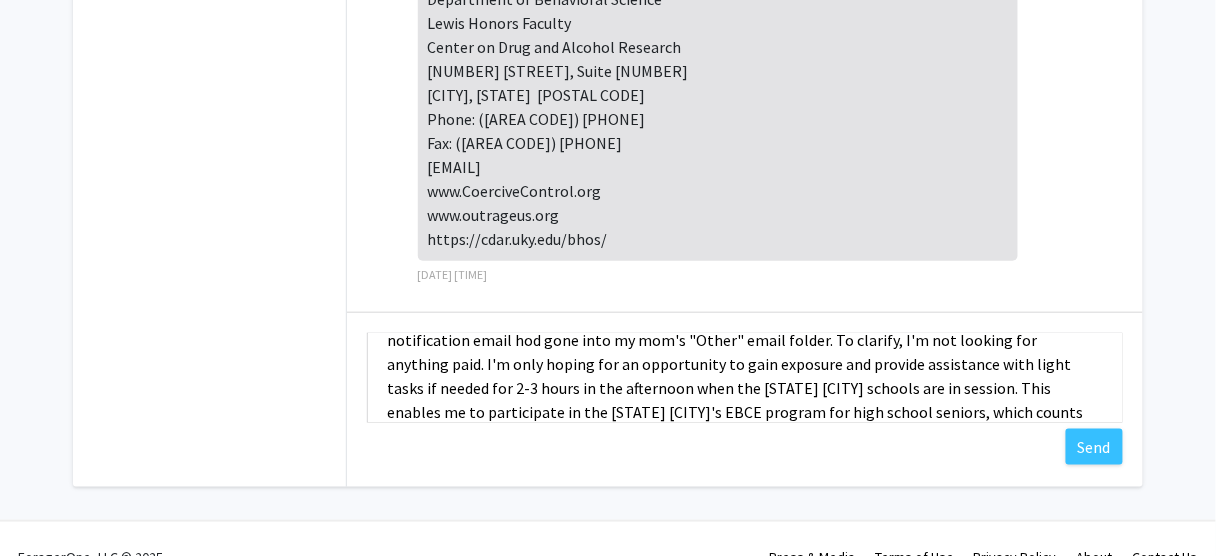 scroll, scrollTop: 97, scrollLeft: 0, axis: vertical 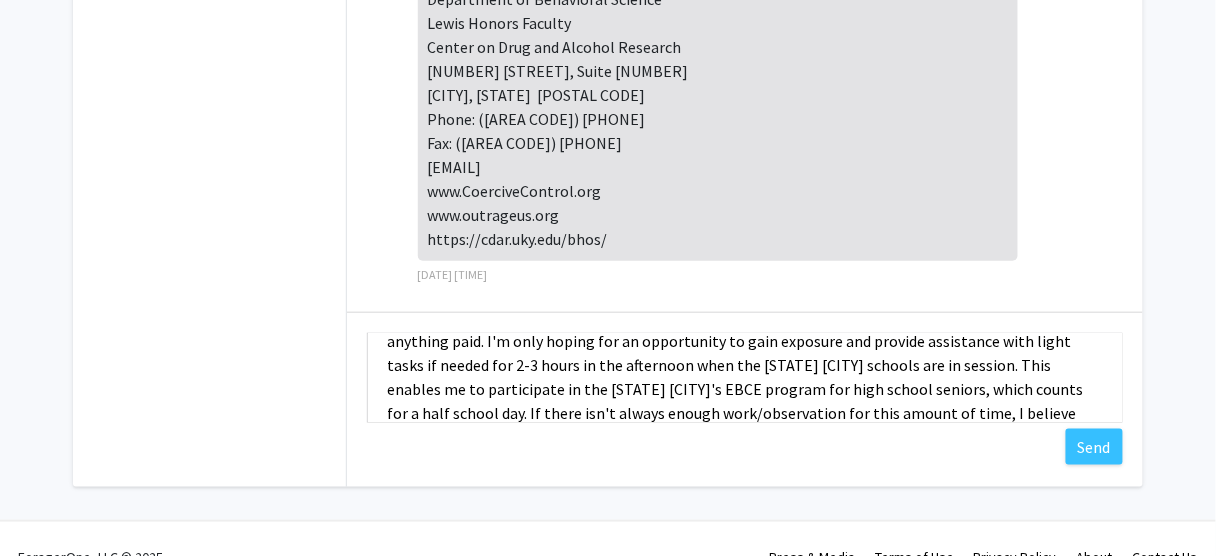 click on "Dear Prof. [LAST],
Sorry for the late reply. I didn't know you had messaged me until now when I checked Foragerone. The notification email hod gone into my mom's "Other" email folder. To clarify, I'm not looking for anything paid. I'm only hoping for an opportunity to gain exposure and provide assistance with light tasks if needed for 2-3 hours in the afternoon when the [STATE] [CITY] schools are in session. This enables me to participate in the [STATE] [CITY]'s EBCE program for high school seniors, which counts for a half school day. If there isn't always enough work/observation for this amount of time, I believe that should be fine. I can utilize the remaining time to focus on my homework. I have recently volunteered at and participate in a Project Ricochet one day-long camp that focused on training for youth interested in health careers, advocacy, and leadership. Includes hands-on activities and policy learning centered on tobacco and health equity." at bounding box center [745, 378] 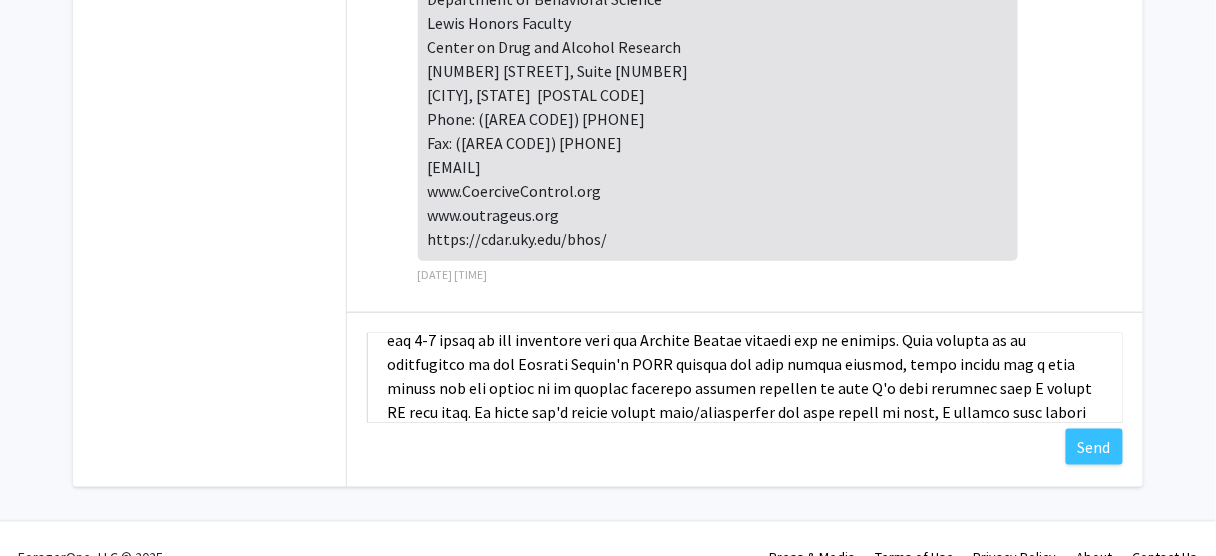 scroll, scrollTop: 145, scrollLeft: 0, axis: vertical 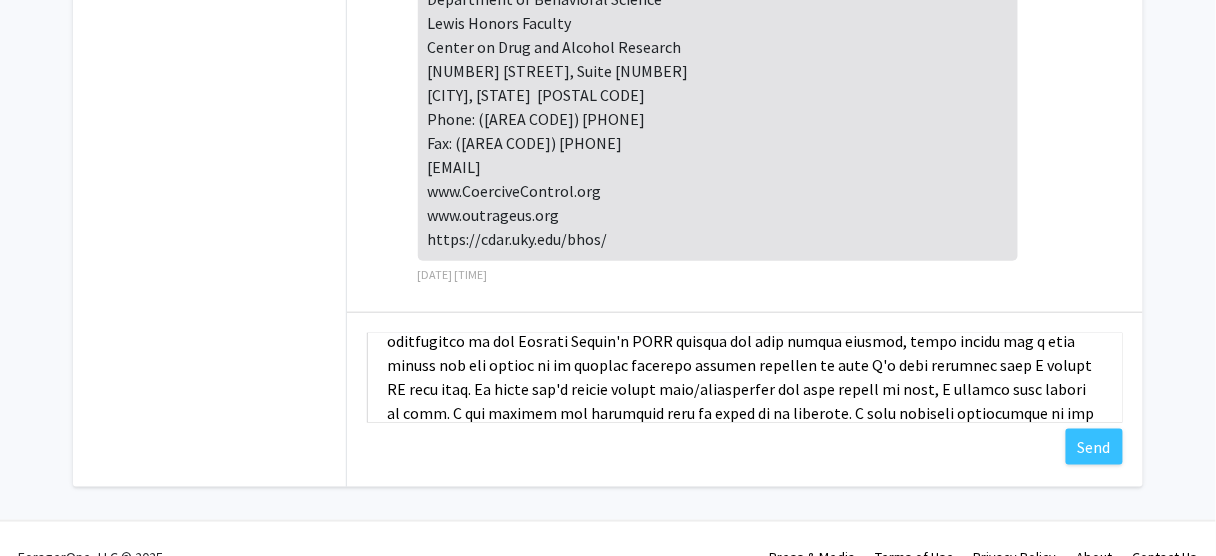 click on "Type a message" at bounding box center (745, 378) 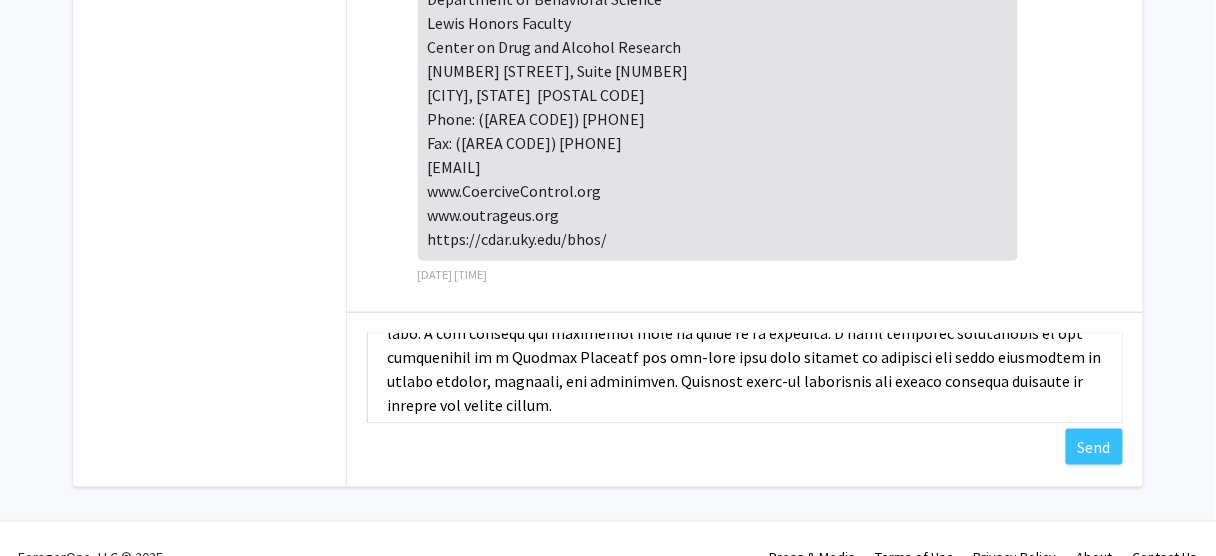 scroll, scrollTop: 145, scrollLeft: 0, axis: vertical 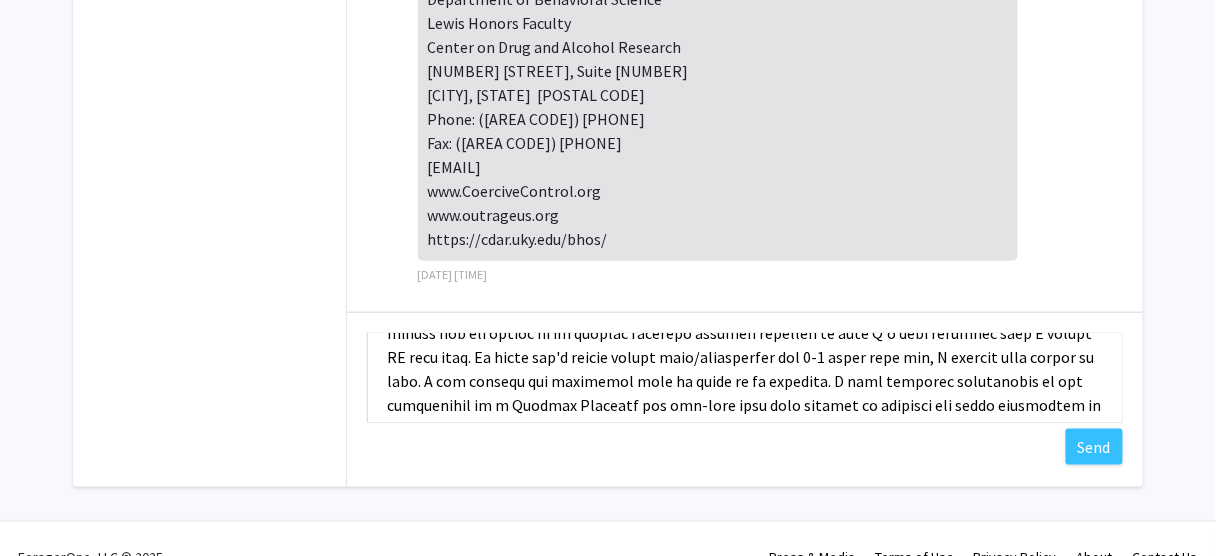 click on "Type a message" at bounding box center (745, 378) 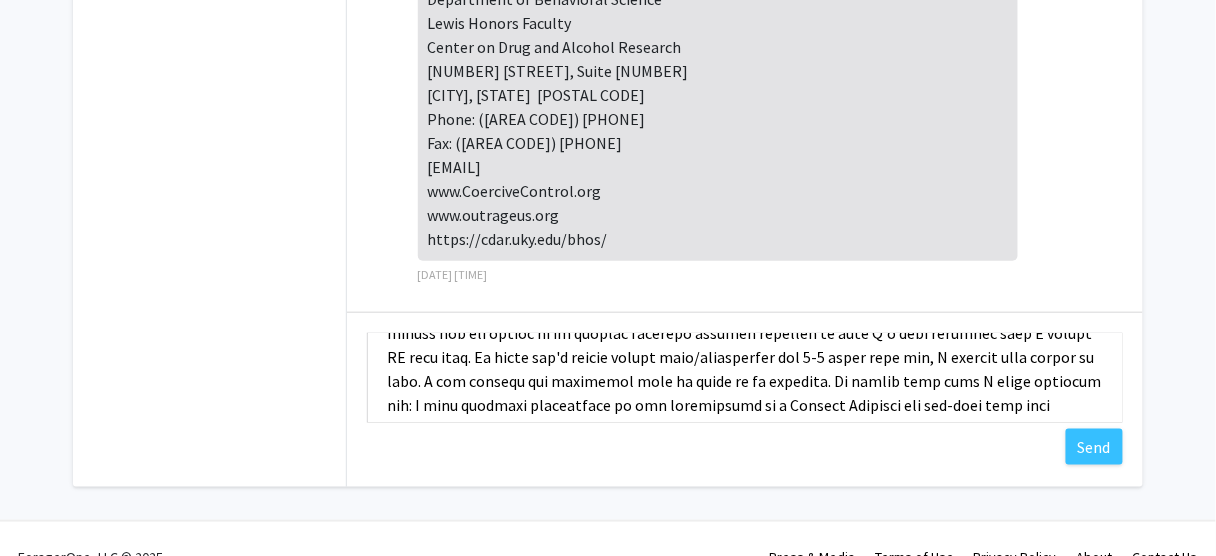 scroll, scrollTop: 240, scrollLeft: 0, axis: vertical 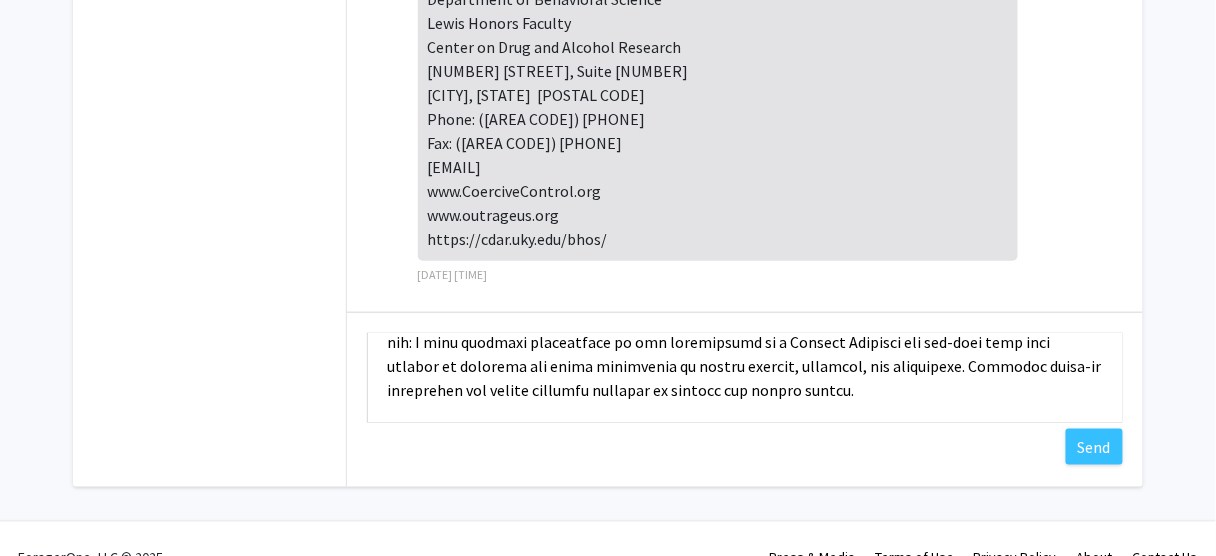click on "Type a message" at bounding box center [745, 378] 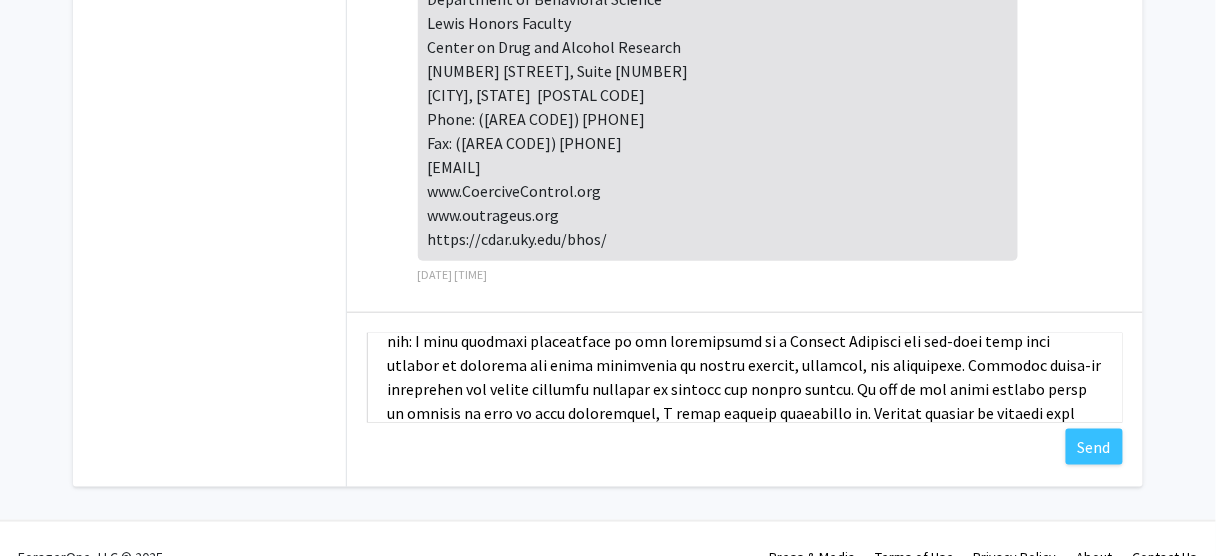 scroll, scrollTop: 266, scrollLeft: 0, axis: vertical 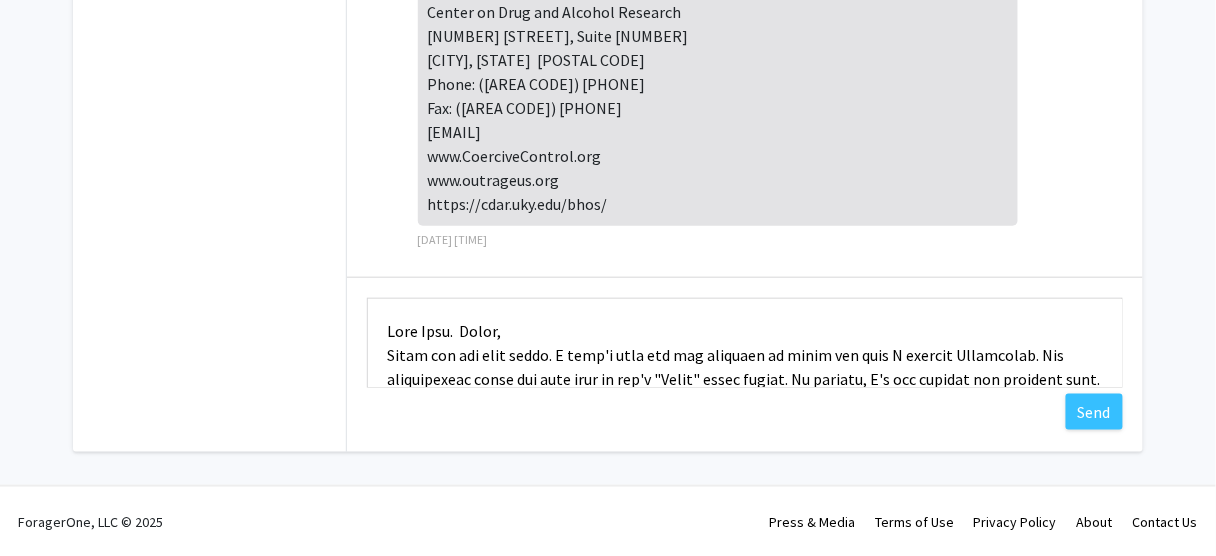 click on "Type a message" at bounding box center (745, 343) 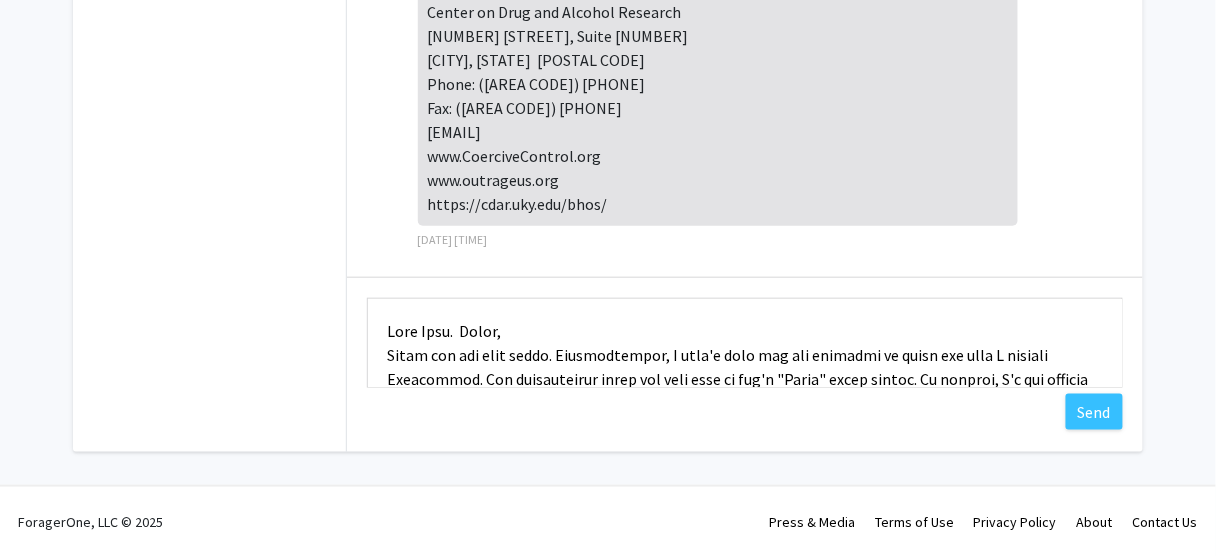 scroll, scrollTop: 32, scrollLeft: 0, axis: vertical 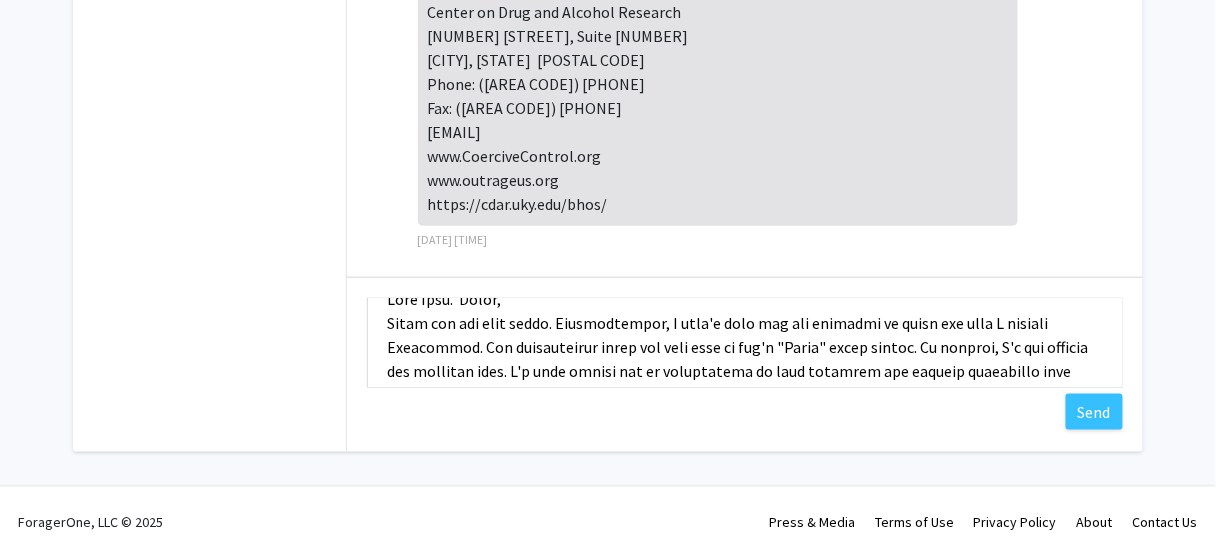 click on "Type a message" at bounding box center [745, 343] 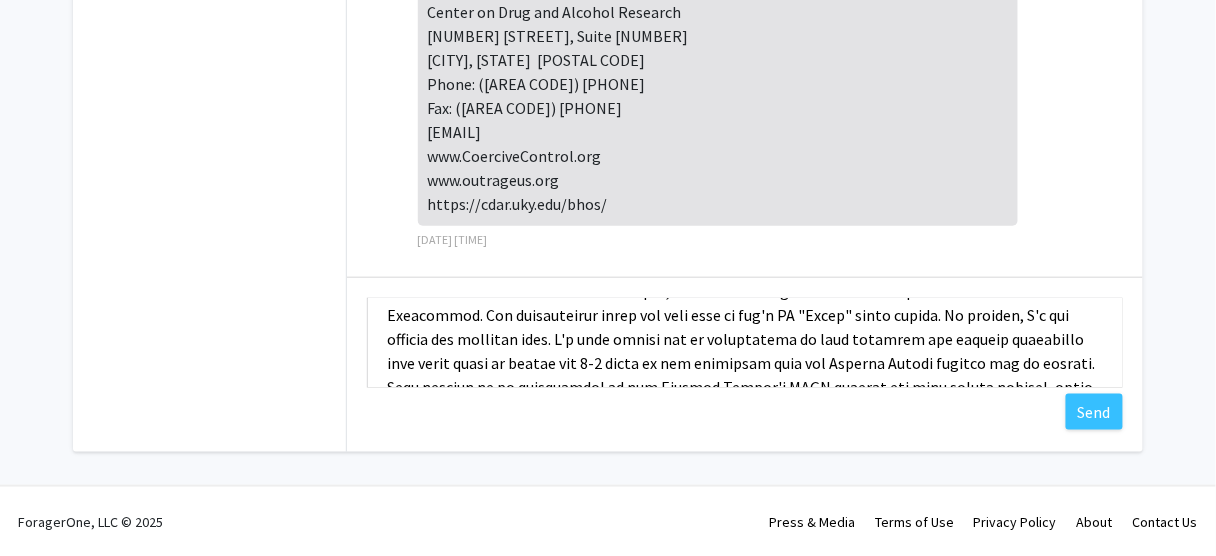 scroll, scrollTop: 96, scrollLeft: 0, axis: vertical 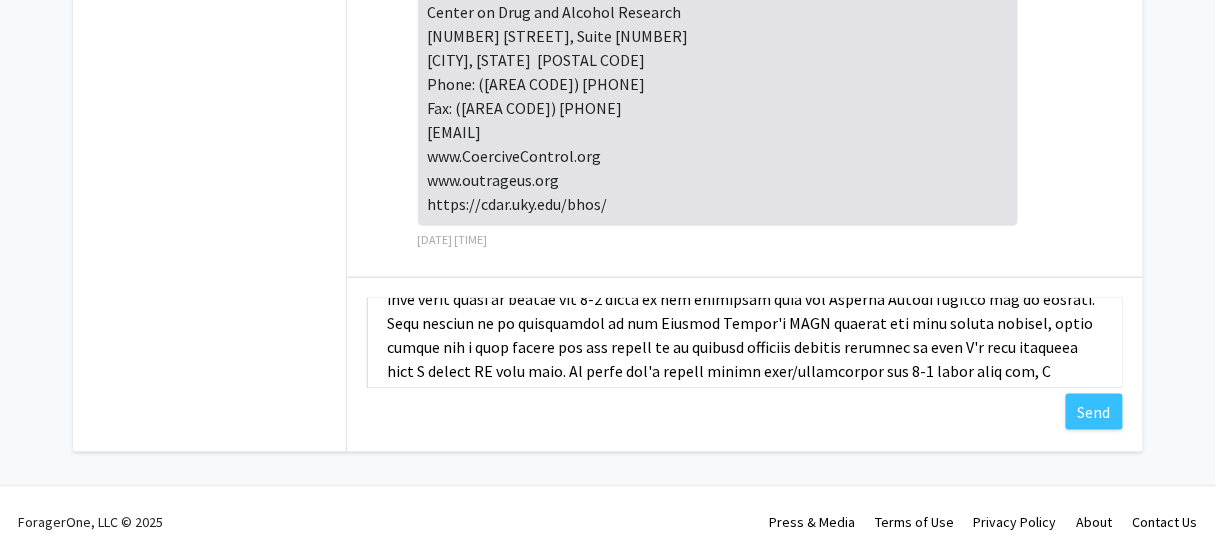 click on "Type a message" at bounding box center (745, 343) 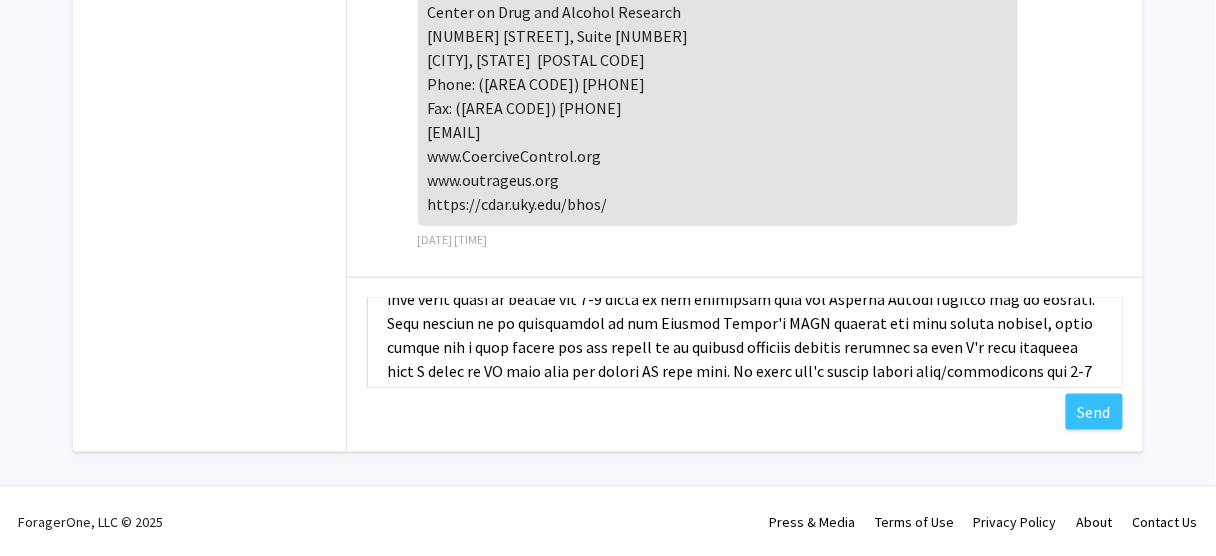 click on "Type a message" at bounding box center (745, 343) 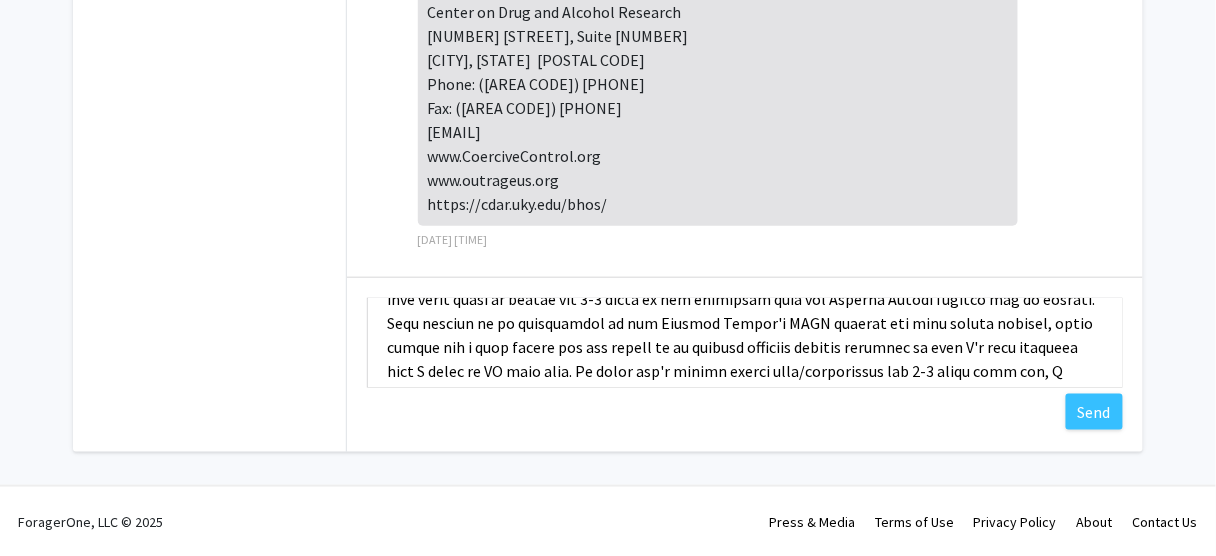 scroll, scrollTop: 160, scrollLeft: 0, axis: vertical 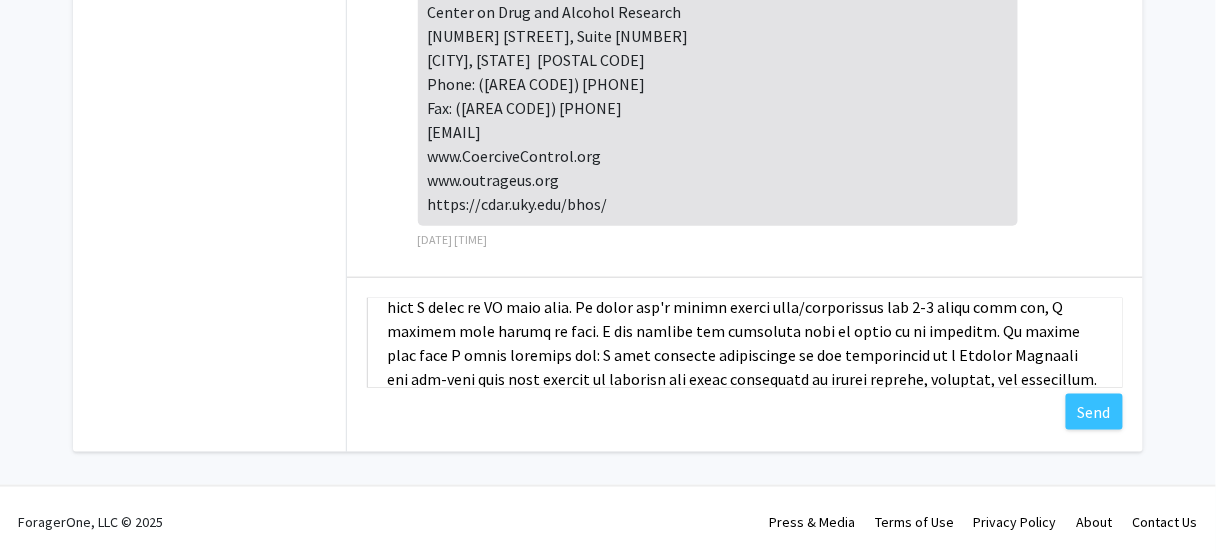 click on "Type a message" at bounding box center (745, 343) 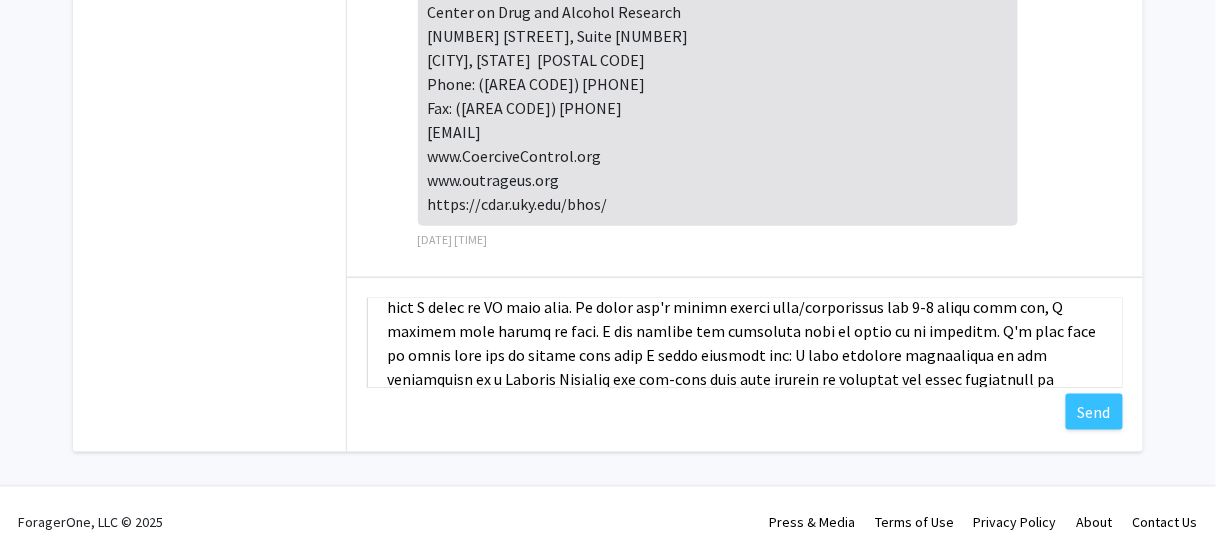 click on "Type a message" at bounding box center [745, 343] 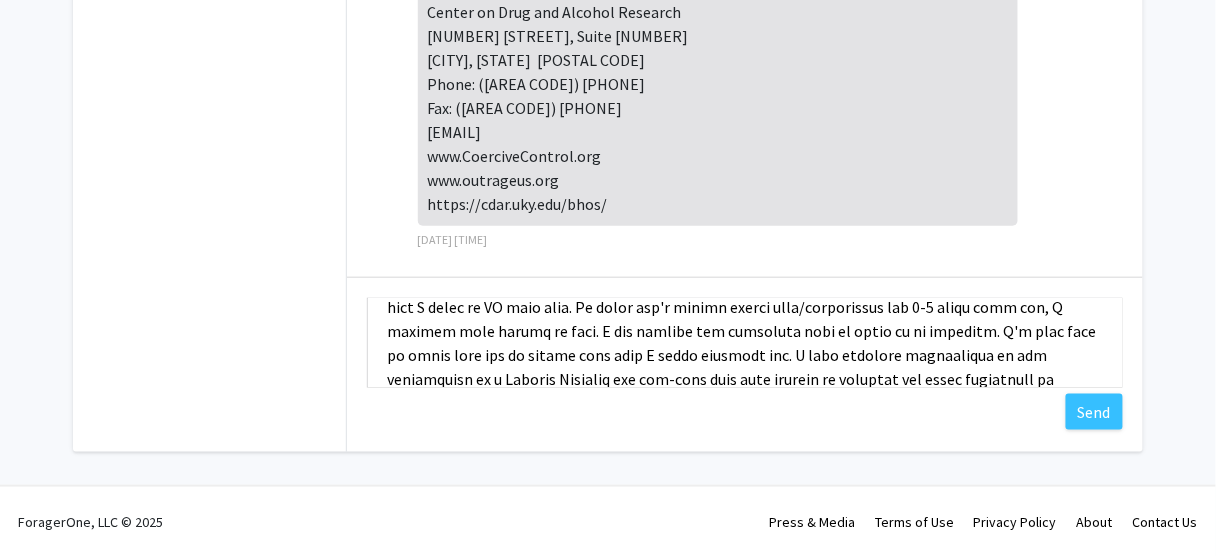 scroll, scrollTop: 224, scrollLeft: 0, axis: vertical 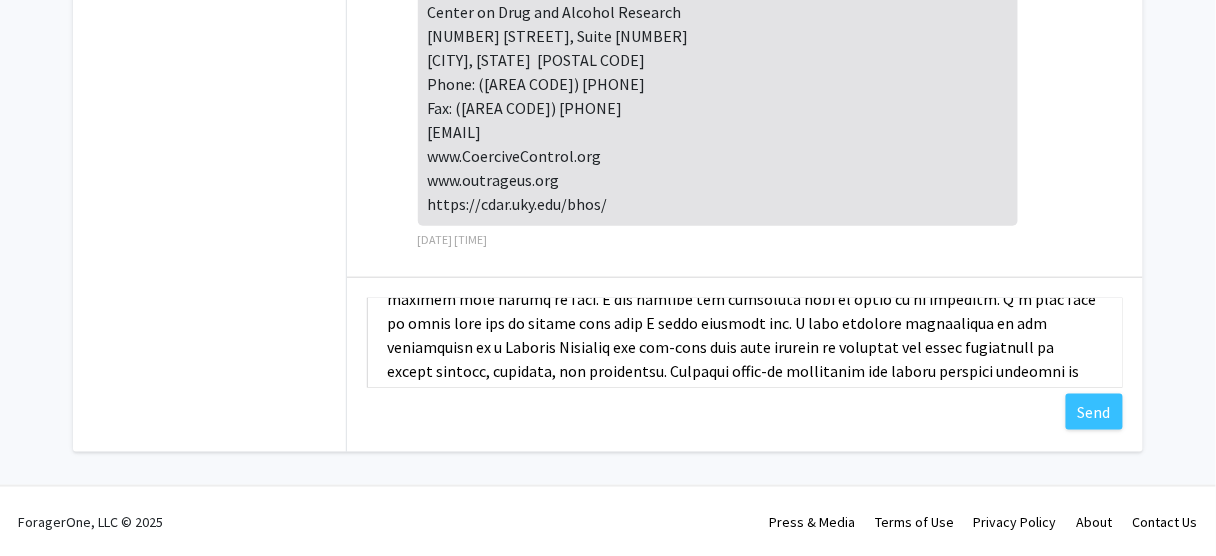 click on "Type a message" at bounding box center [745, 343] 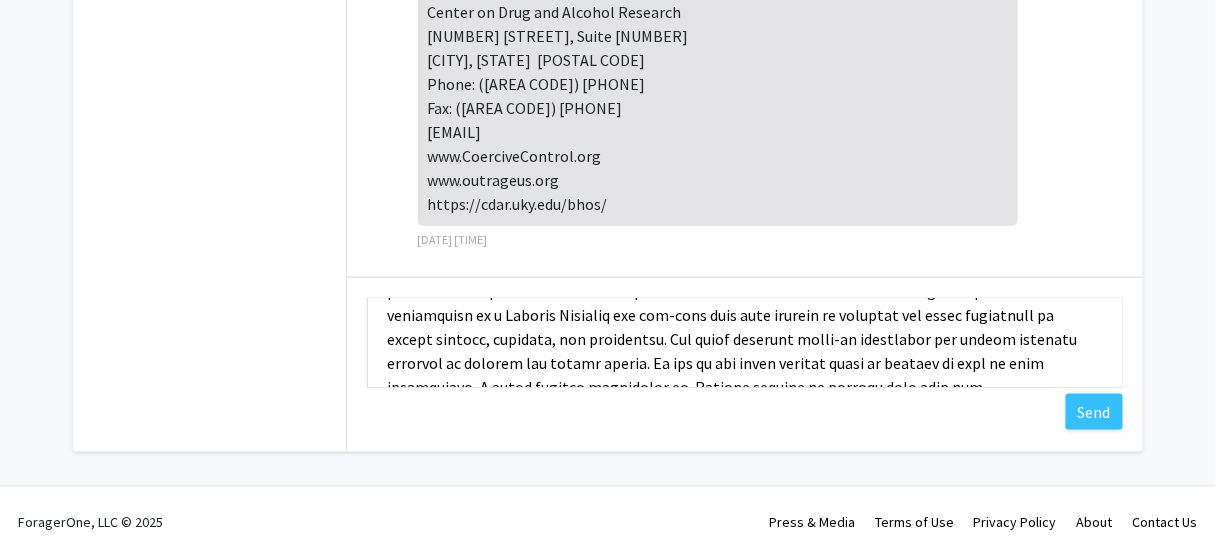 scroll, scrollTop: 336, scrollLeft: 0, axis: vertical 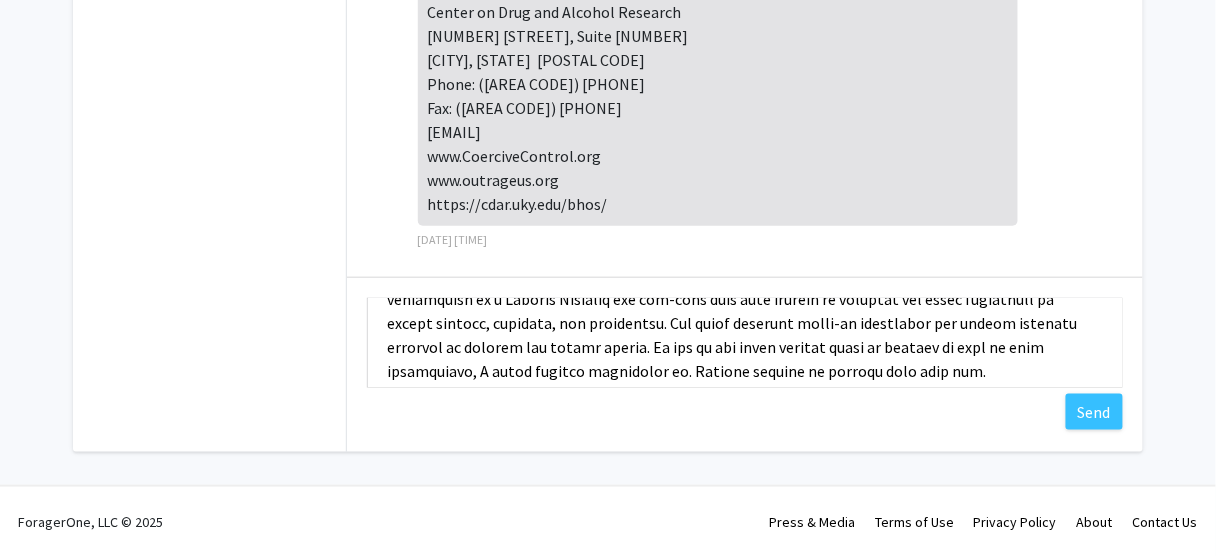 click on "Type a message" at bounding box center (745, 343) 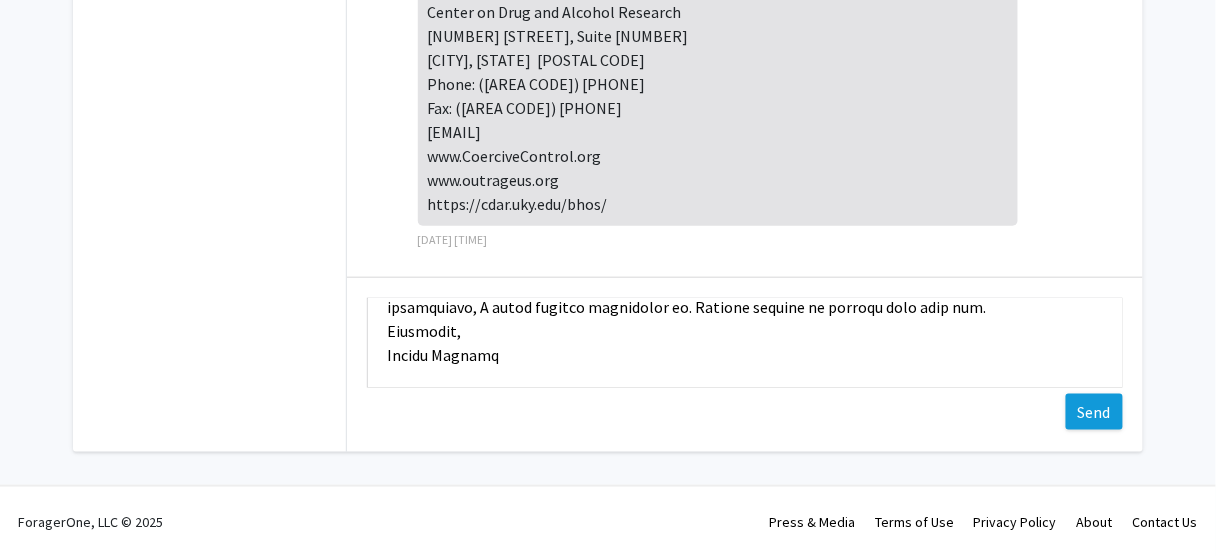 type on "Dear Prof.  Logan,
Sorry for the late reply. Unfortunately, I didn't know you had messaged me until now when I checked Foragerone. The notification email hod gone into my mom's UK "Other" email folder. To clarify, I'm not looking for anything paid. I'm only hoping for an opportunity to gain exposure and provide assistance with light tasks if needed for 2-3 hours in the afternoon when the [COUNTY] schools are in session. This enables me to participate in the [COUNTY]'s EBCE program for high school seniors, which counts for a half school day and allows me to explore possible college pathways so that I'm more informed when I apply to UK this fall. If there isn't always enough work/observation for 2-3 hours each day, I believe that should be fine. I can utilize the remaining time to focus on my homework. I'd also like to share with you an update from when I first messaged you. I have recently volunteered at and participate in a Project Ricochet one day-long camp that focused on training for youth i..." 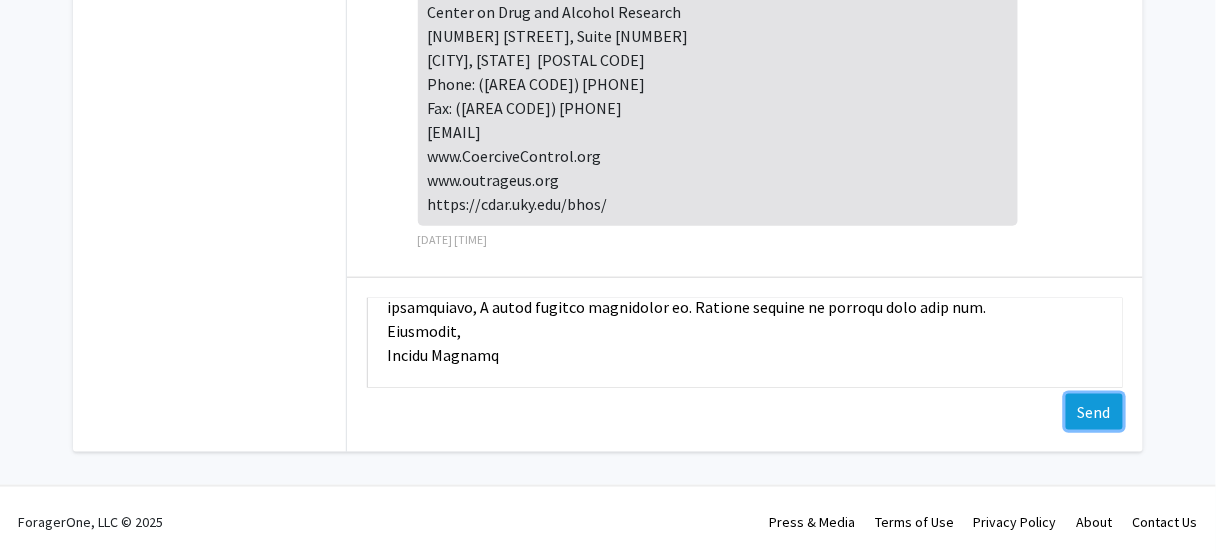 click on "Send" at bounding box center (1094, 412) 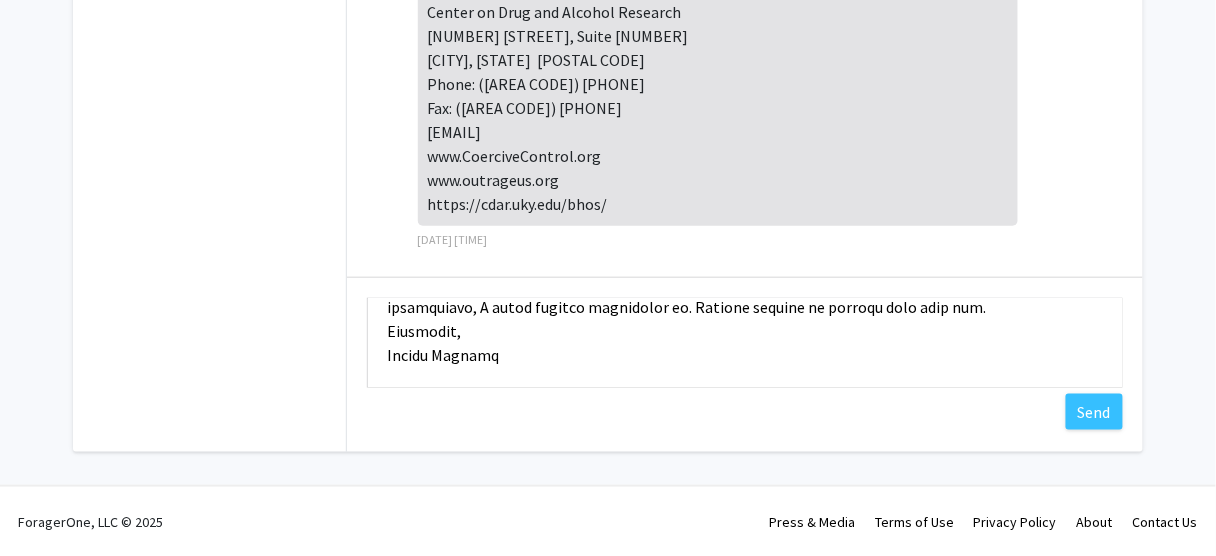 type 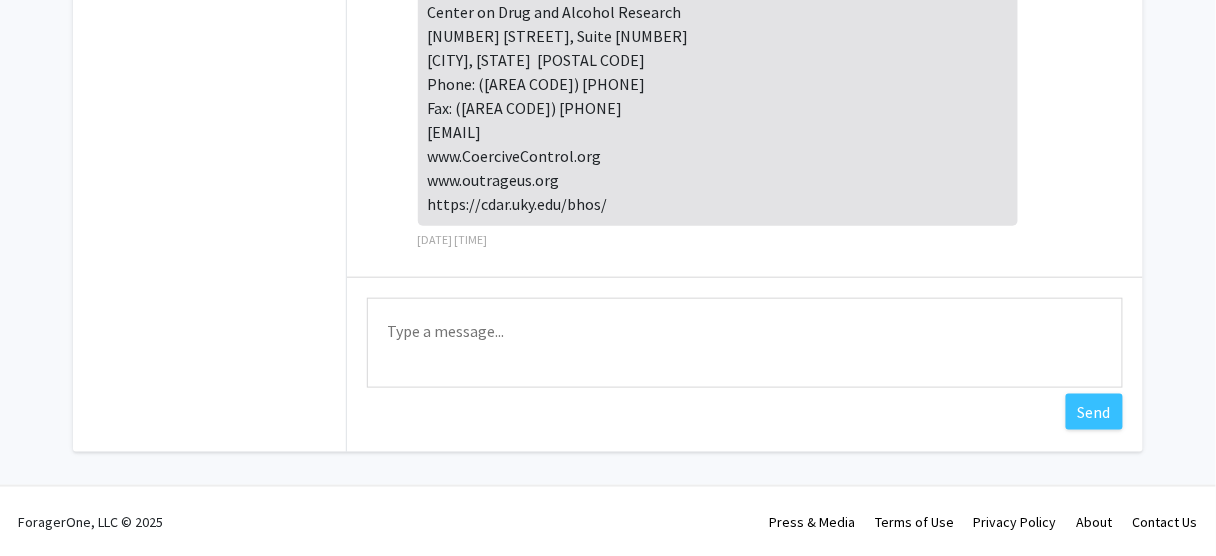 scroll, scrollTop: 0, scrollLeft: 0, axis: both 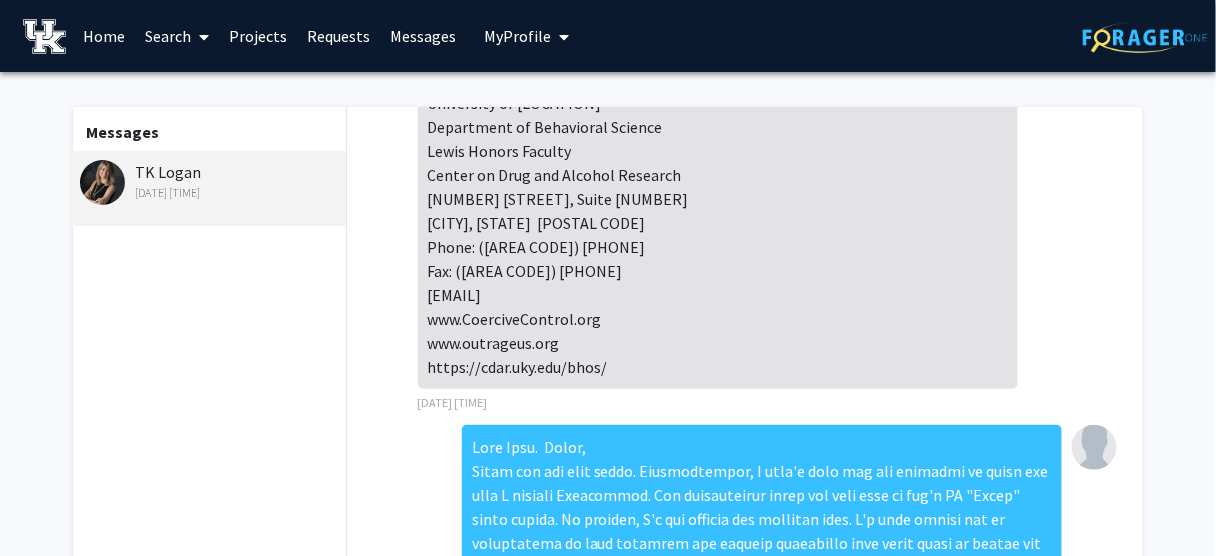 click on "Requests" at bounding box center (338, 36) 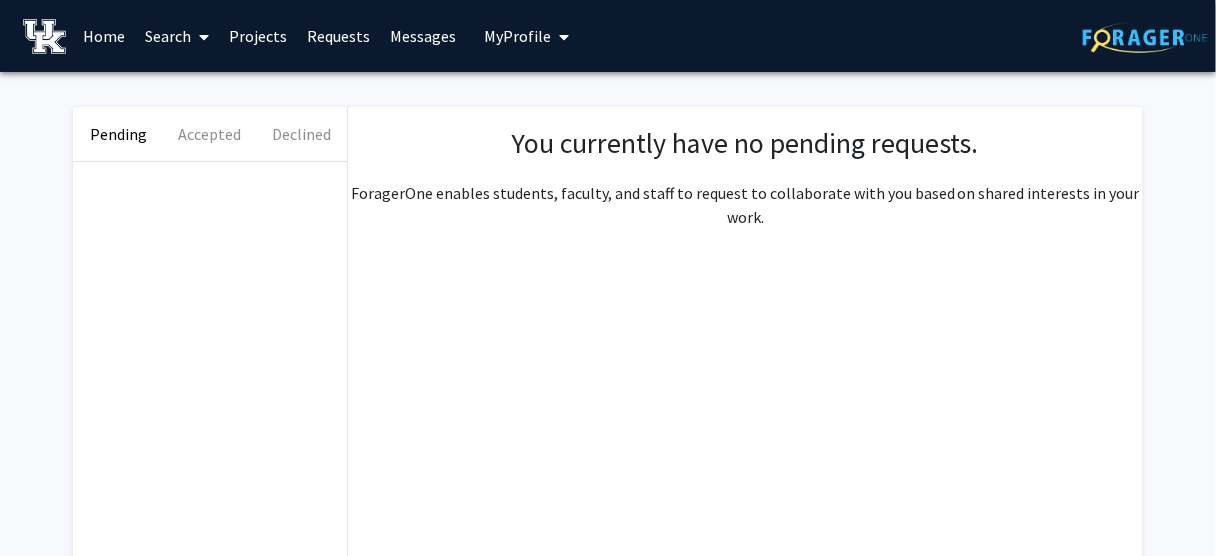 click on "Projects" at bounding box center (258, 36) 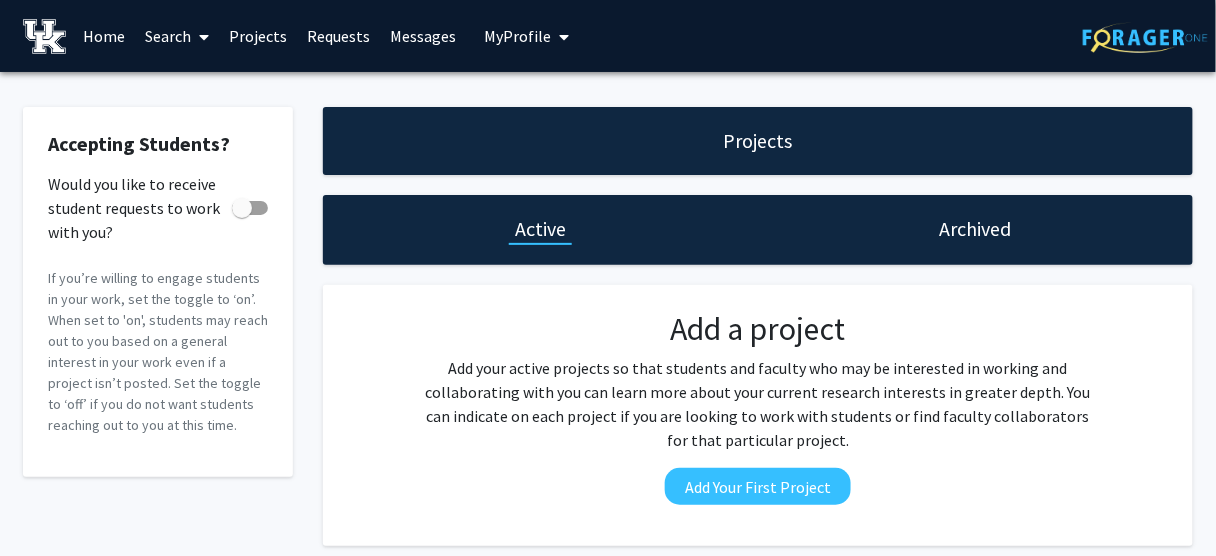 click on "Search" at bounding box center (177, 36) 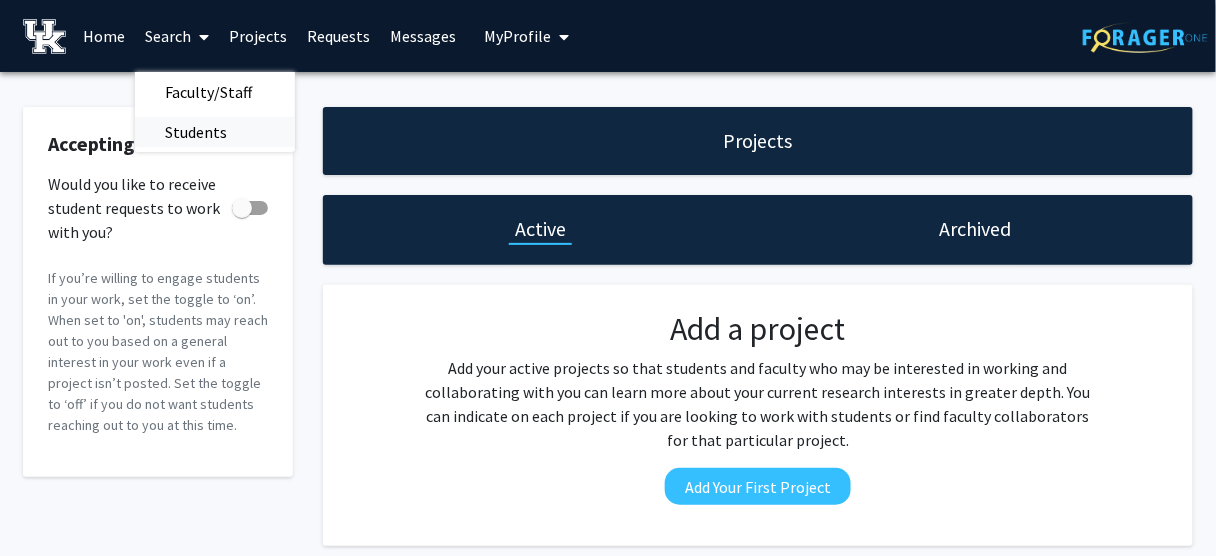 click on "Students" at bounding box center [196, 132] 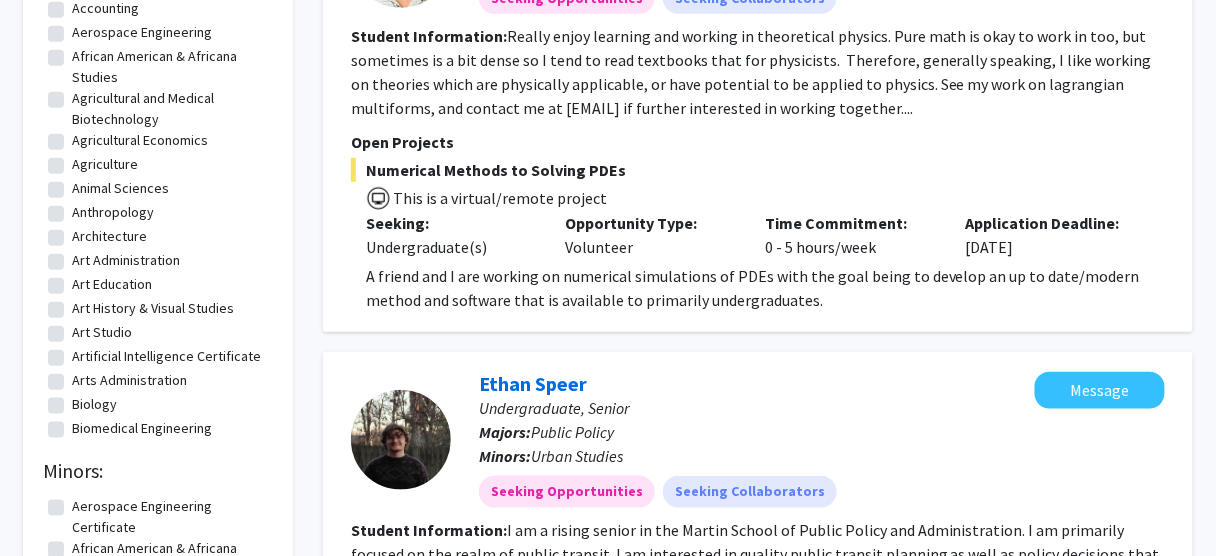 scroll, scrollTop: 0, scrollLeft: 0, axis: both 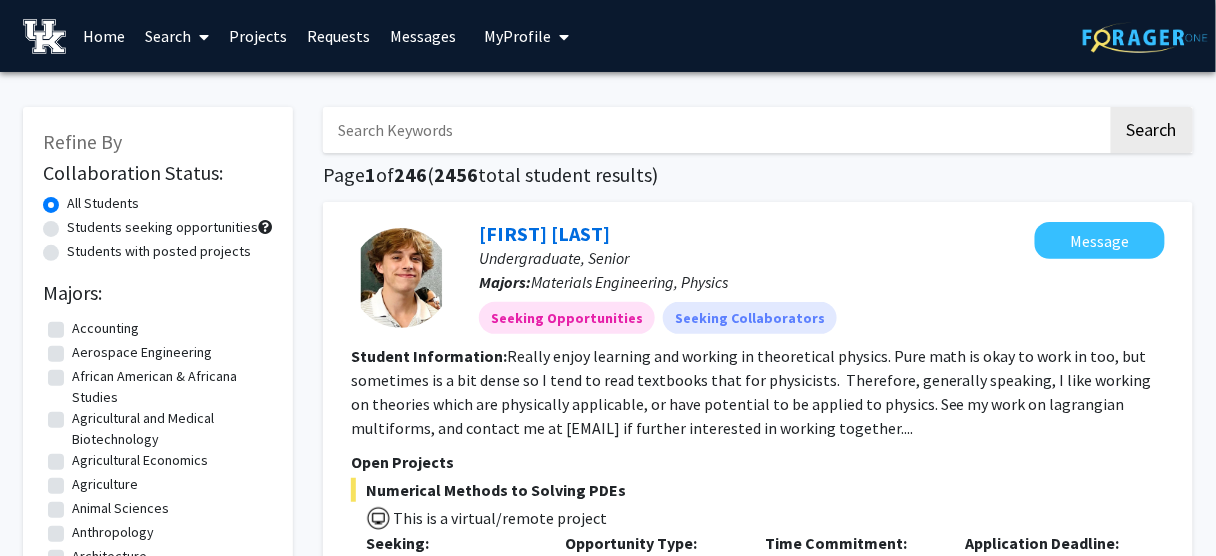 click on "Search" at bounding box center (177, 36) 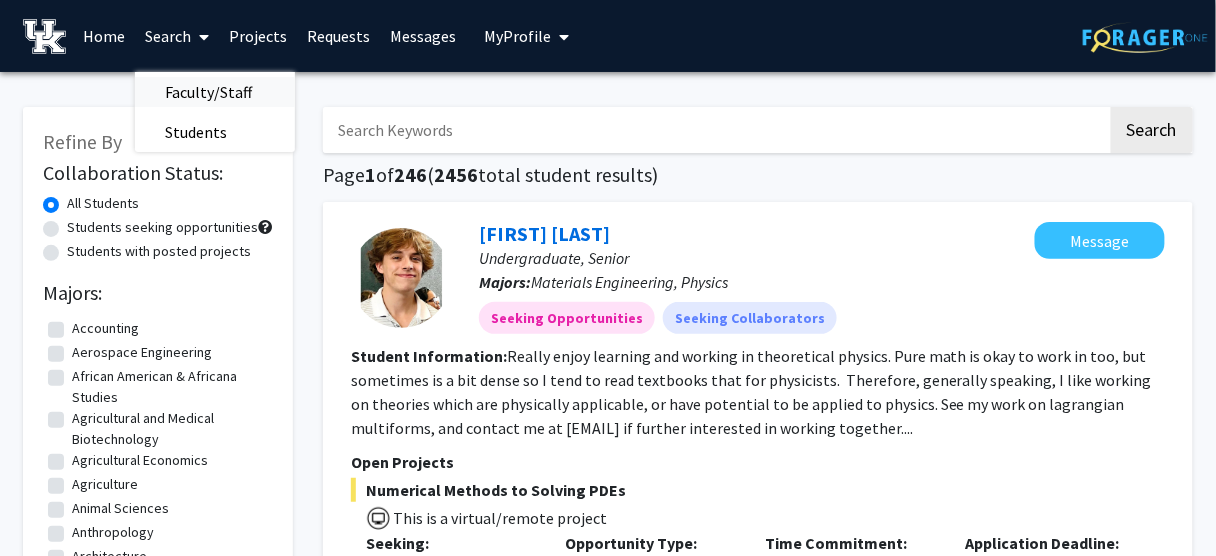 click on "Faculty/Staff" at bounding box center [208, 92] 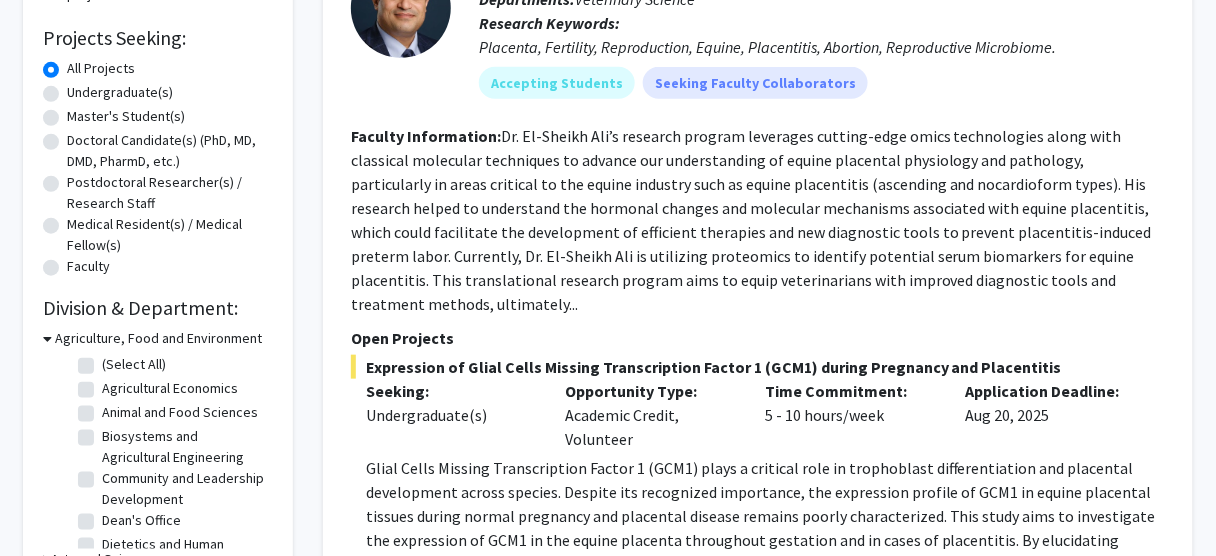 scroll, scrollTop: 400, scrollLeft: 0, axis: vertical 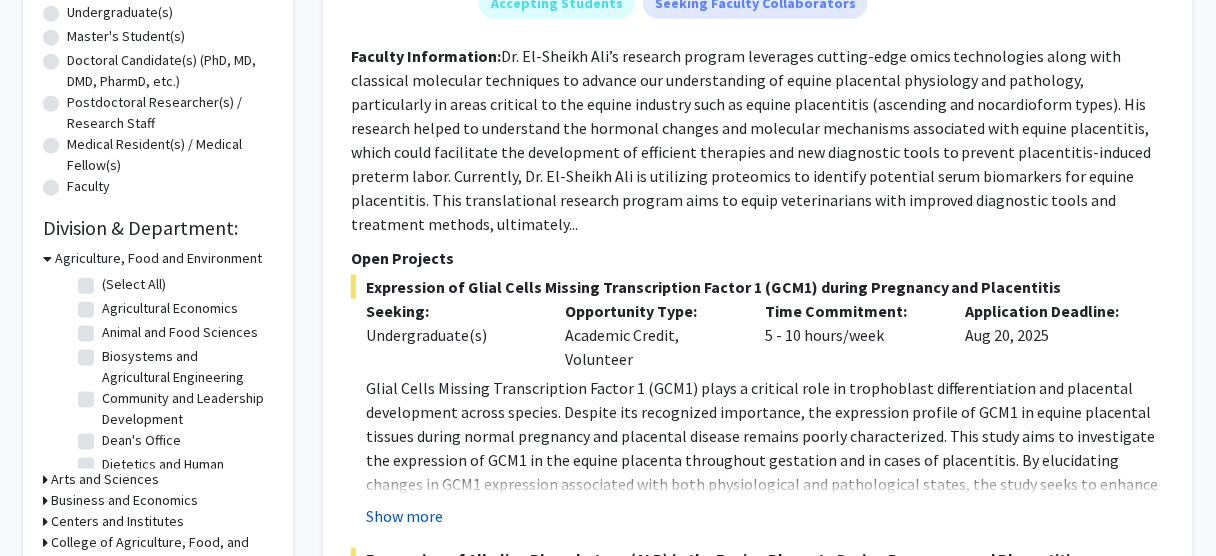 click on "Show more" 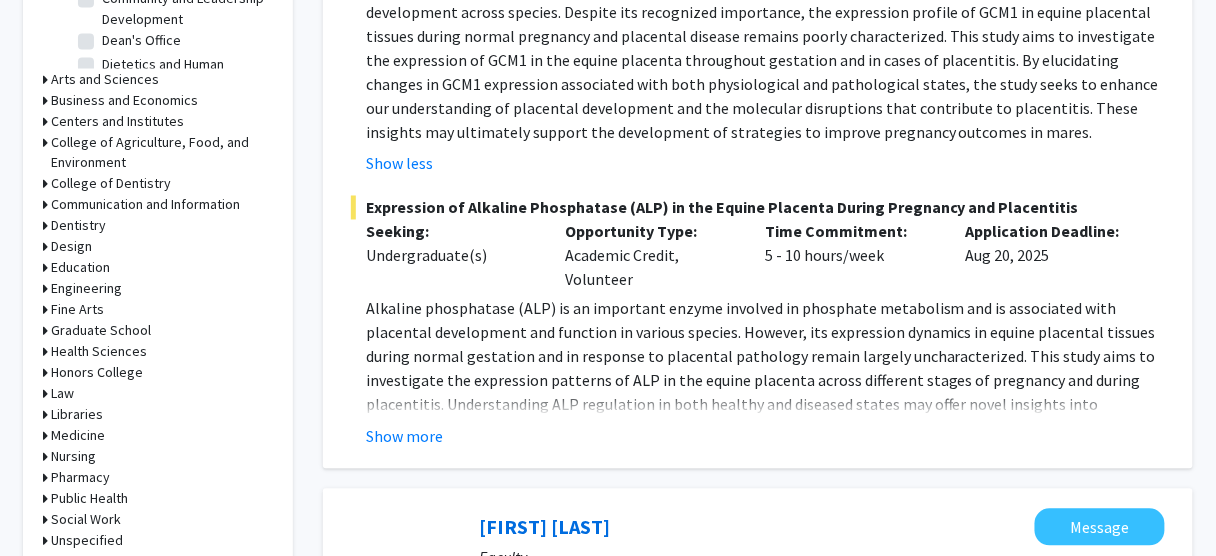 scroll, scrollTop: 880, scrollLeft: 0, axis: vertical 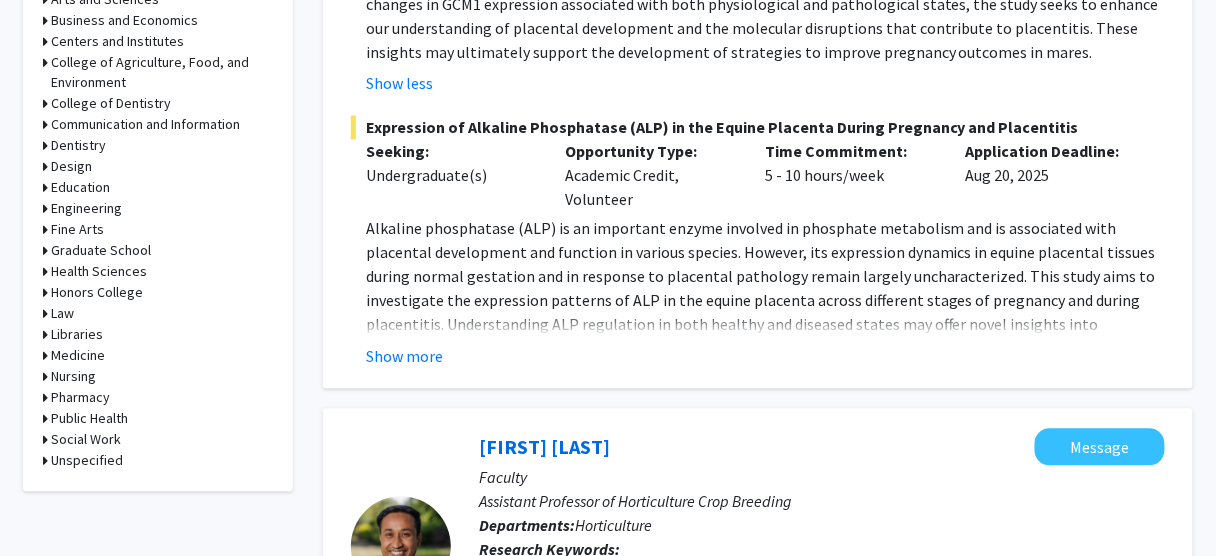 click on "Show more" 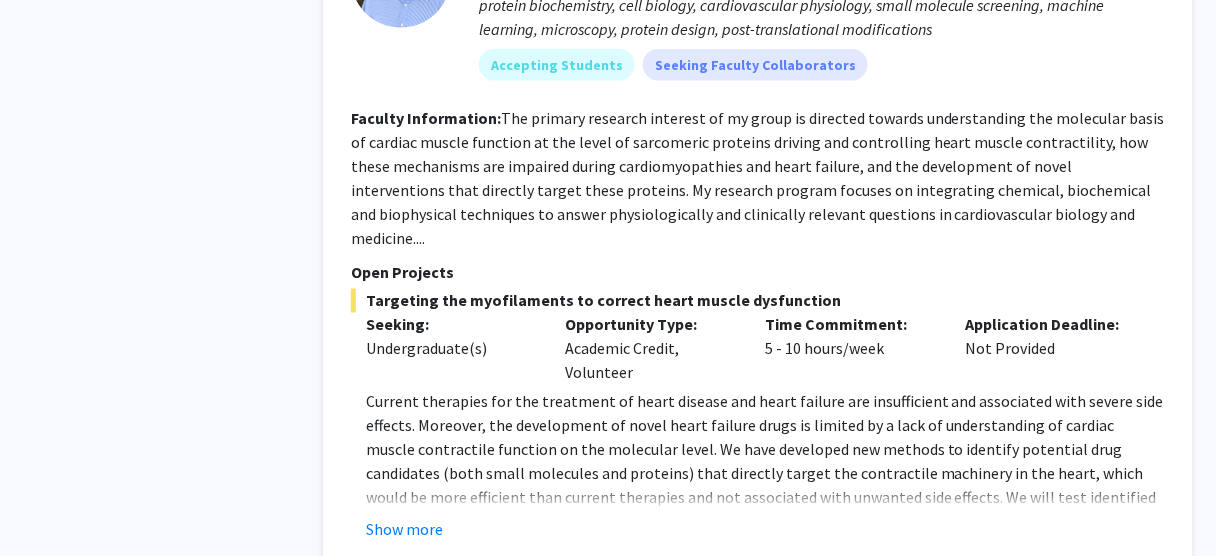 scroll, scrollTop: 2640, scrollLeft: 0, axis: vertical 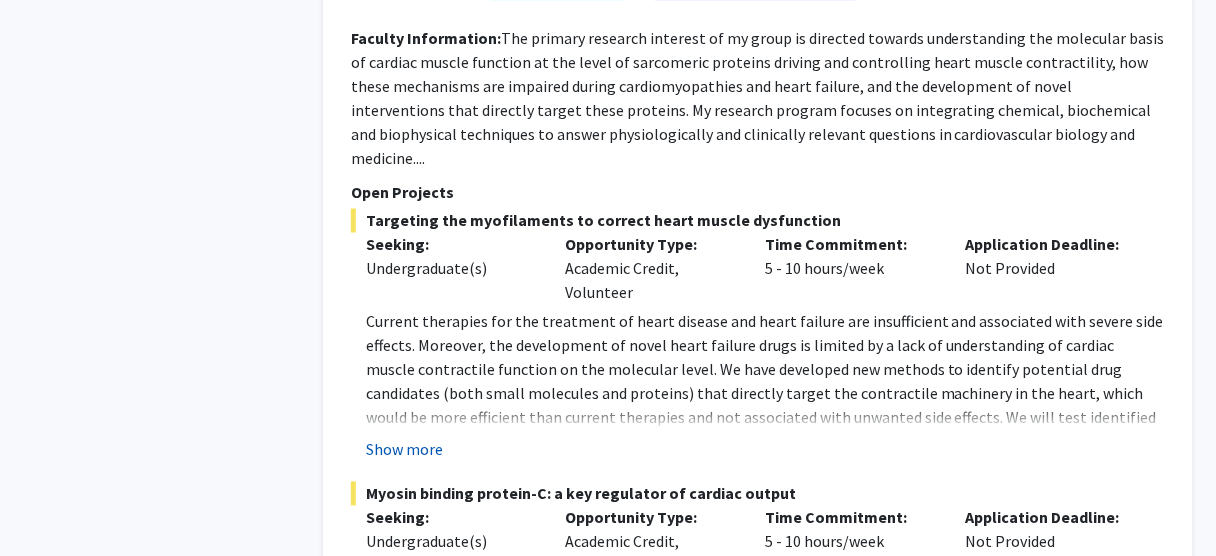 click on "Show more" 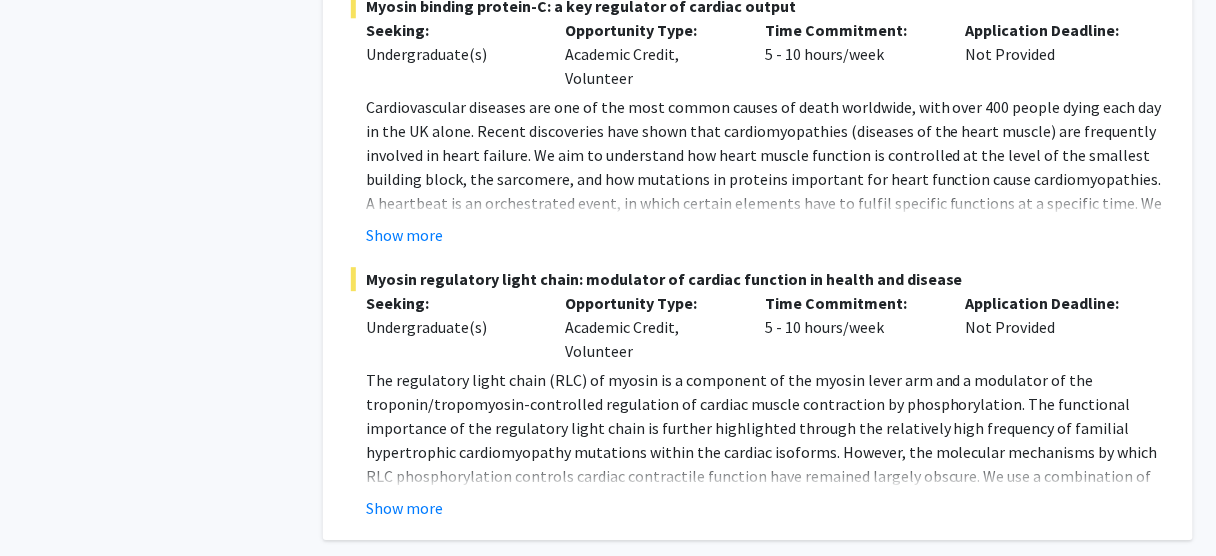 scroll, scrollTop: 3040, scrollLeft: 0, axis: vertical 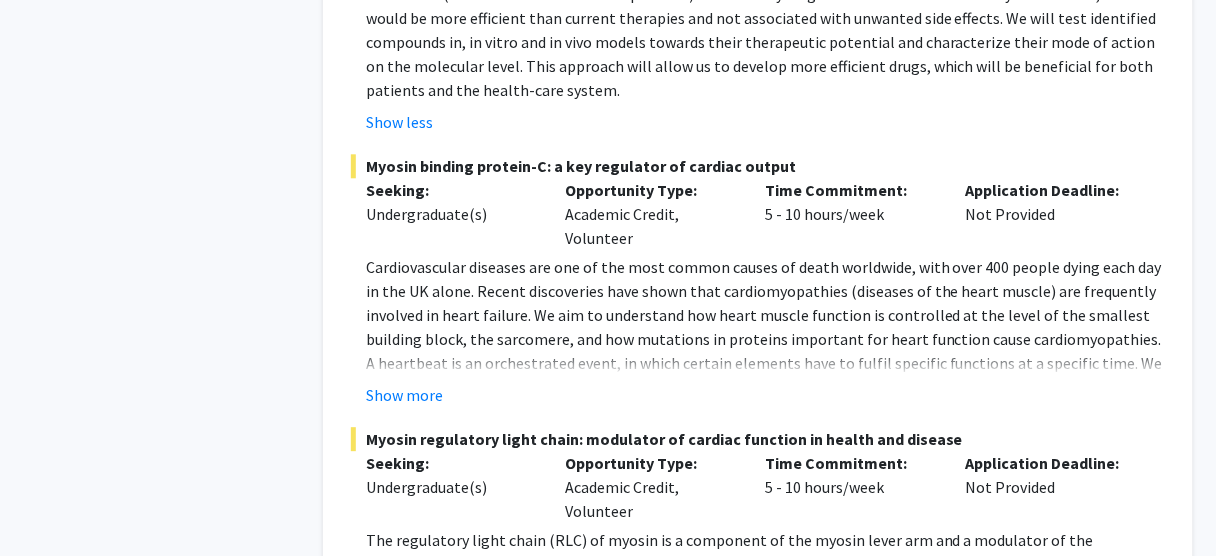 click on "Show more" 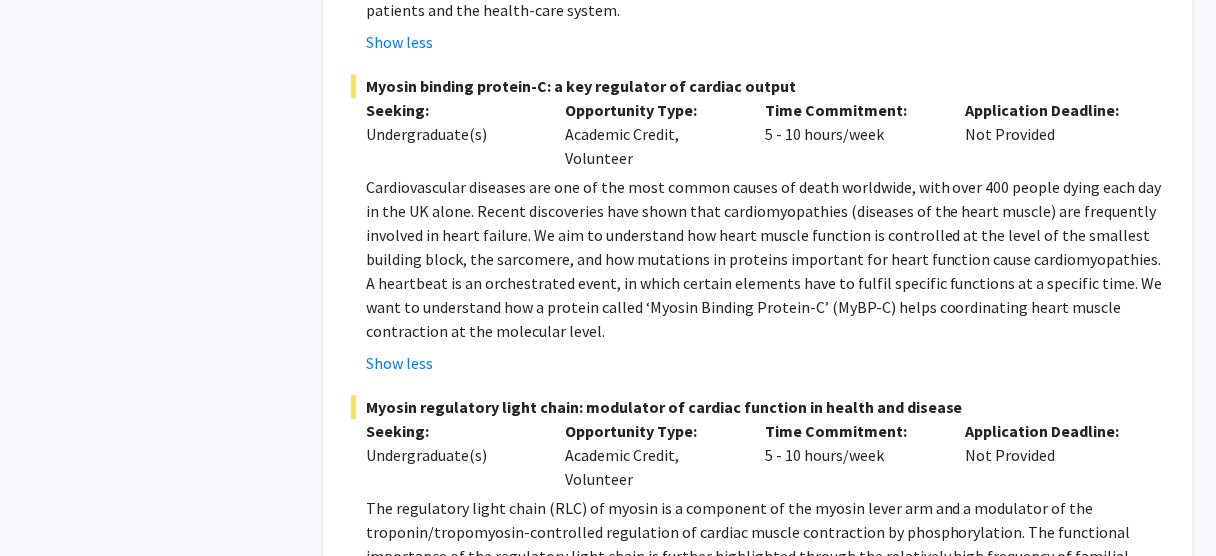 scroll, scrollTop: 3200, scrollLeft: 0, axis: vertical 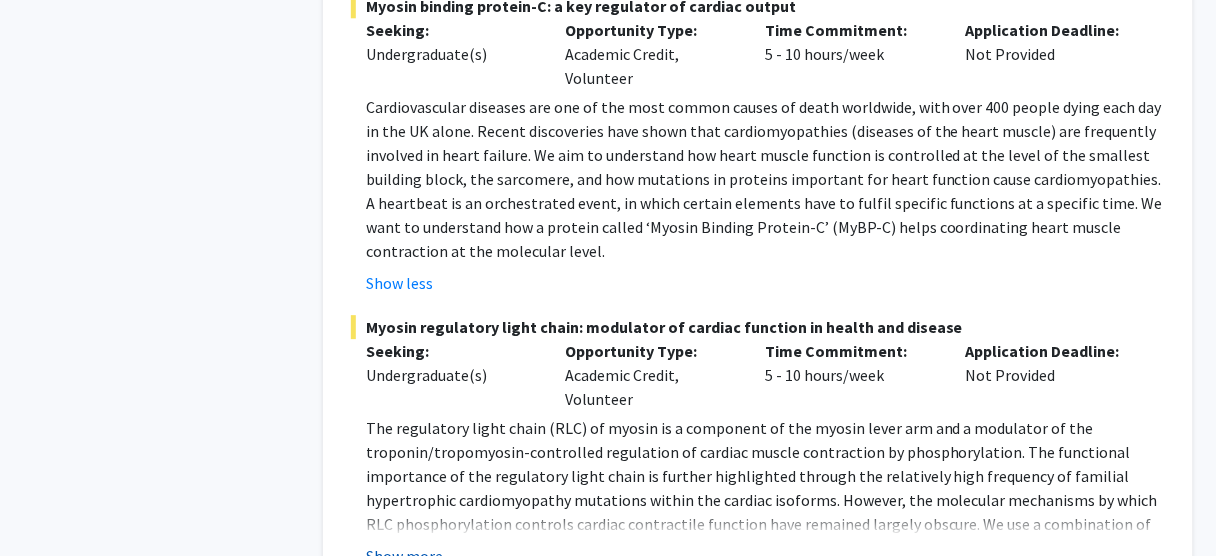 click on "Show more" 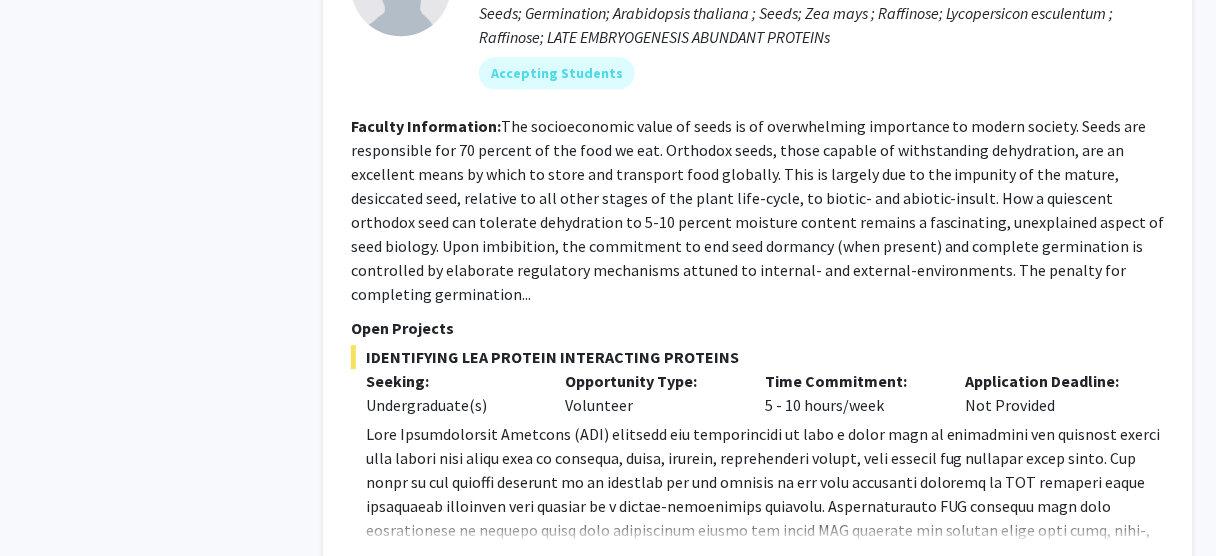 scroll, scrollTop: 5040, scrollLeft: 0, axis: vertical 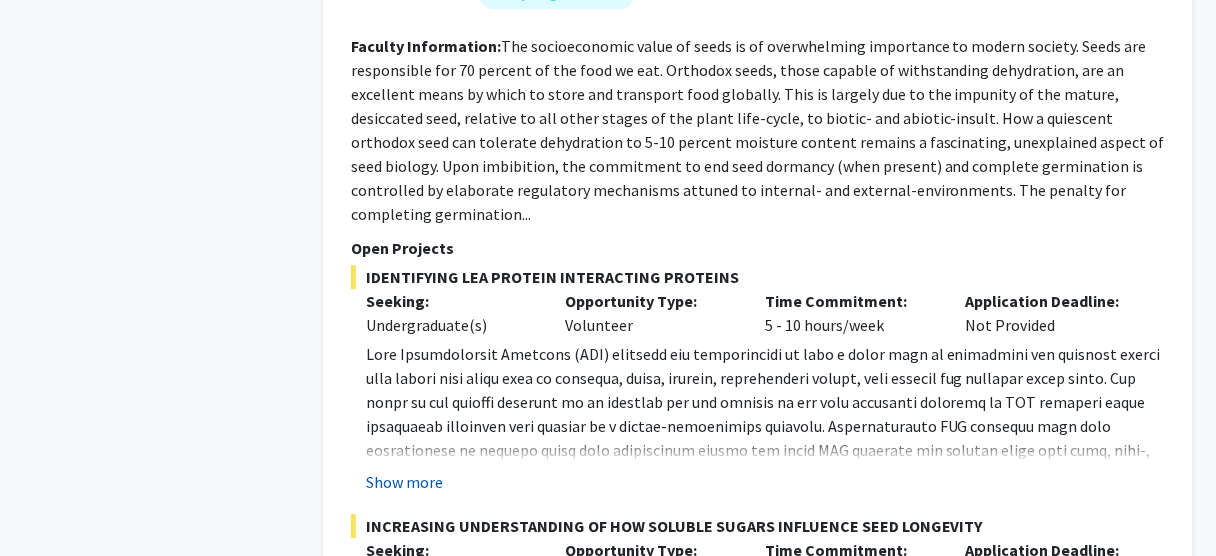 click on "Show more" 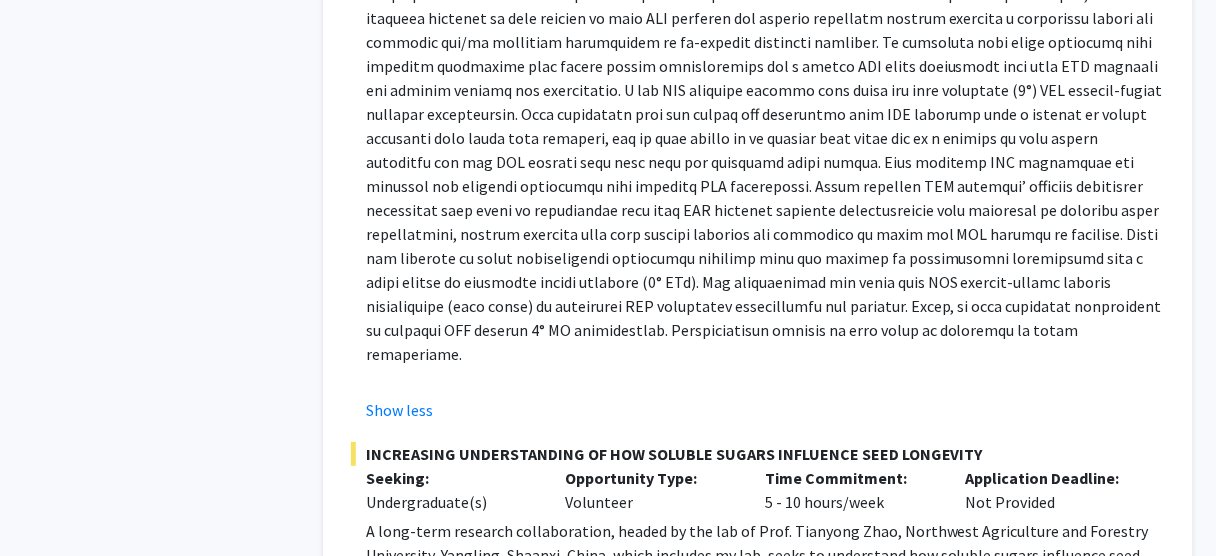 scroll, scrollTop: 5680, scrollLeft: 0, axis: vertical 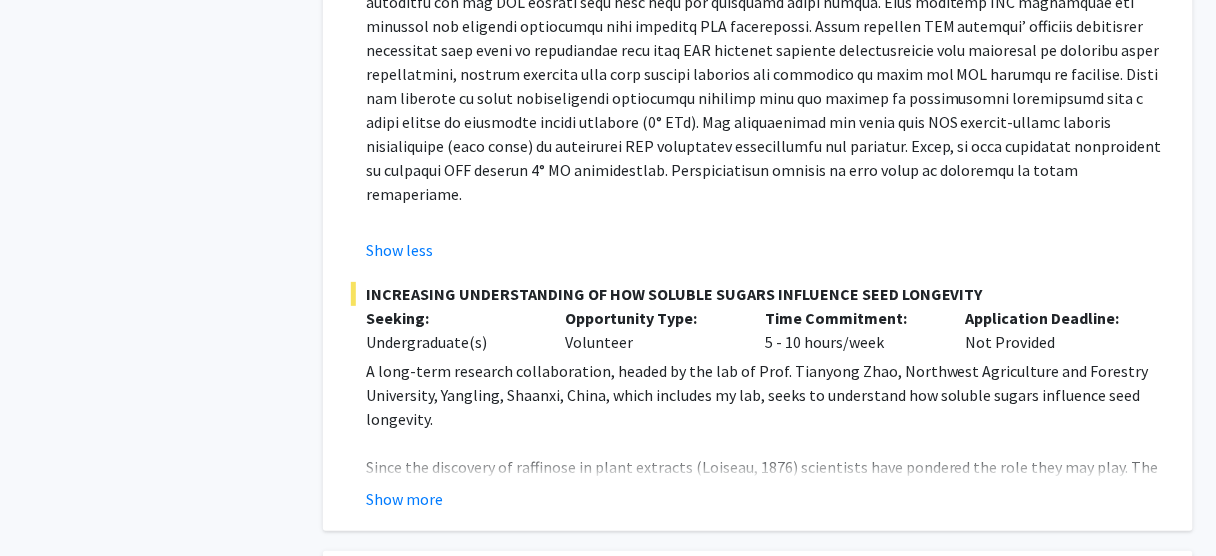 click on "Show more" 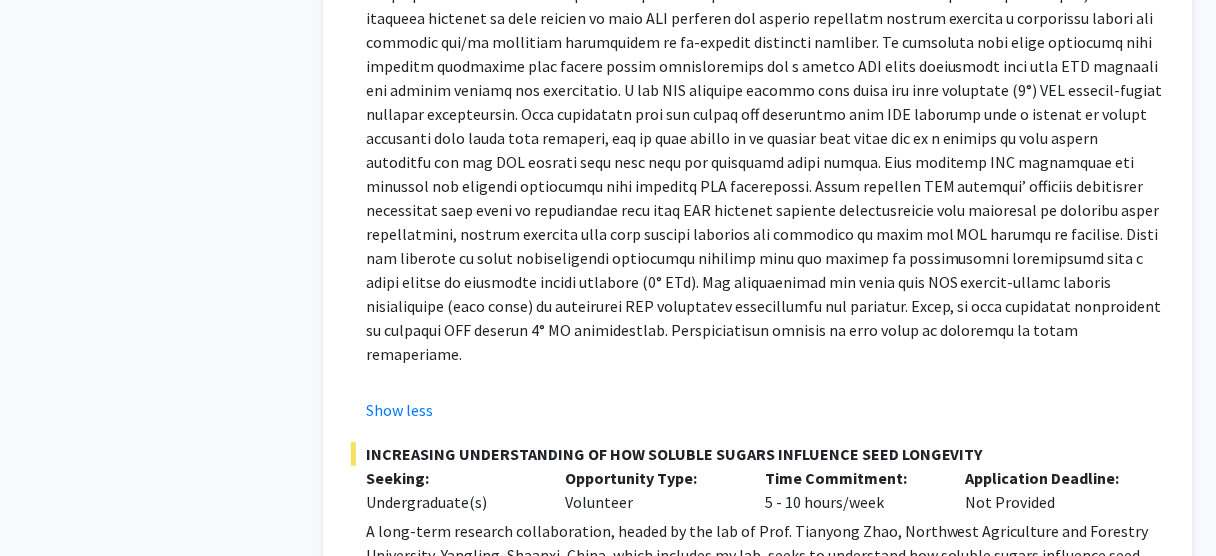 scroll, scrollTop: 5680, scrollLeft: 0, axis: vertical 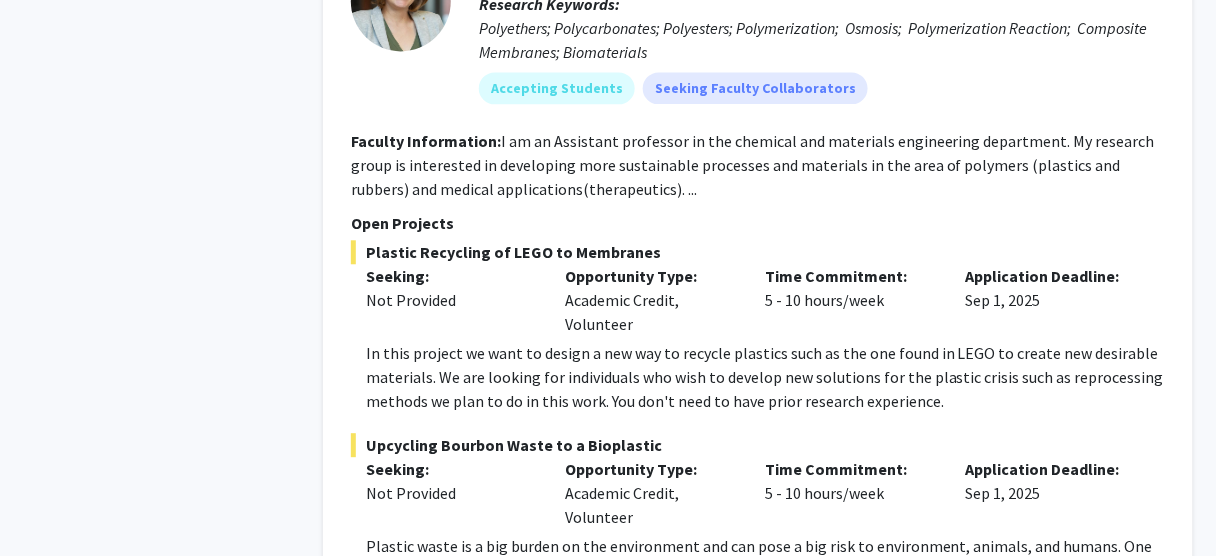 click on "Show more" 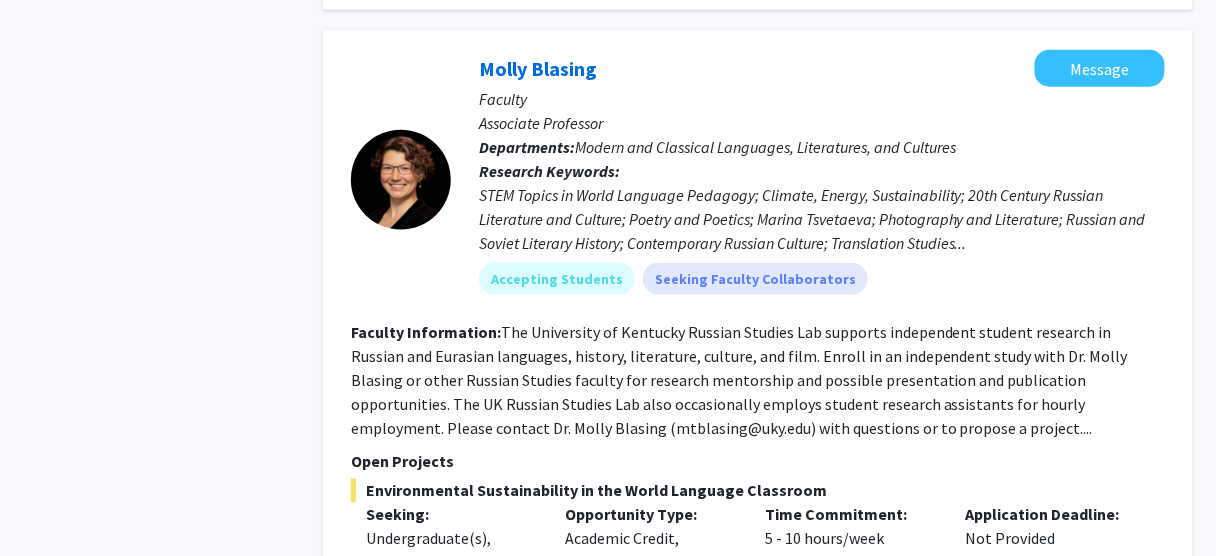 scroll, scrollTop: 10080, scrollLeft: 0, axis: vertical 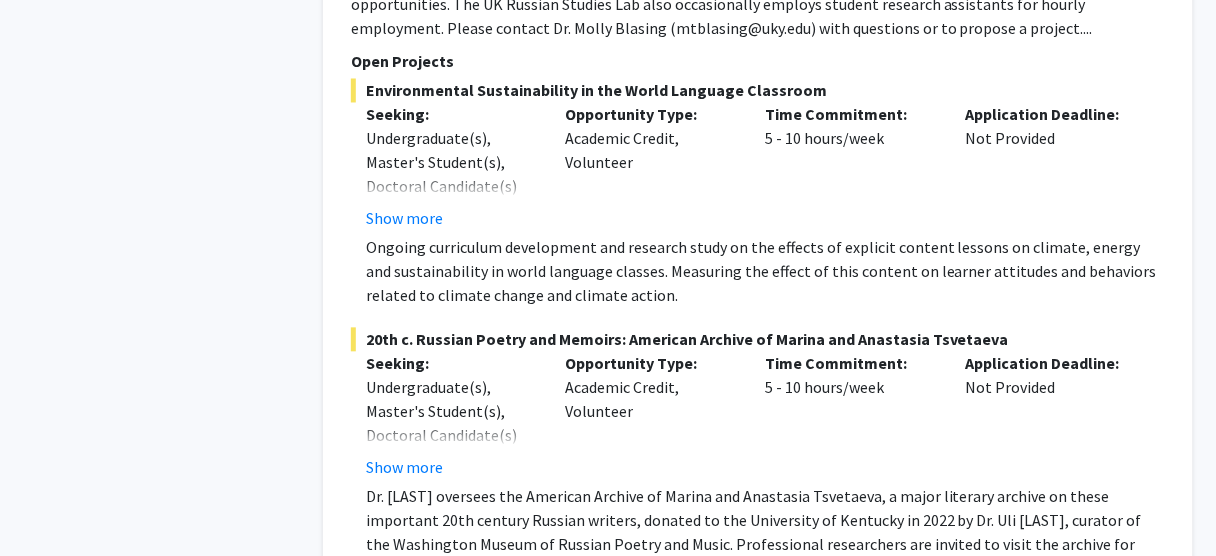 click on "Show more" 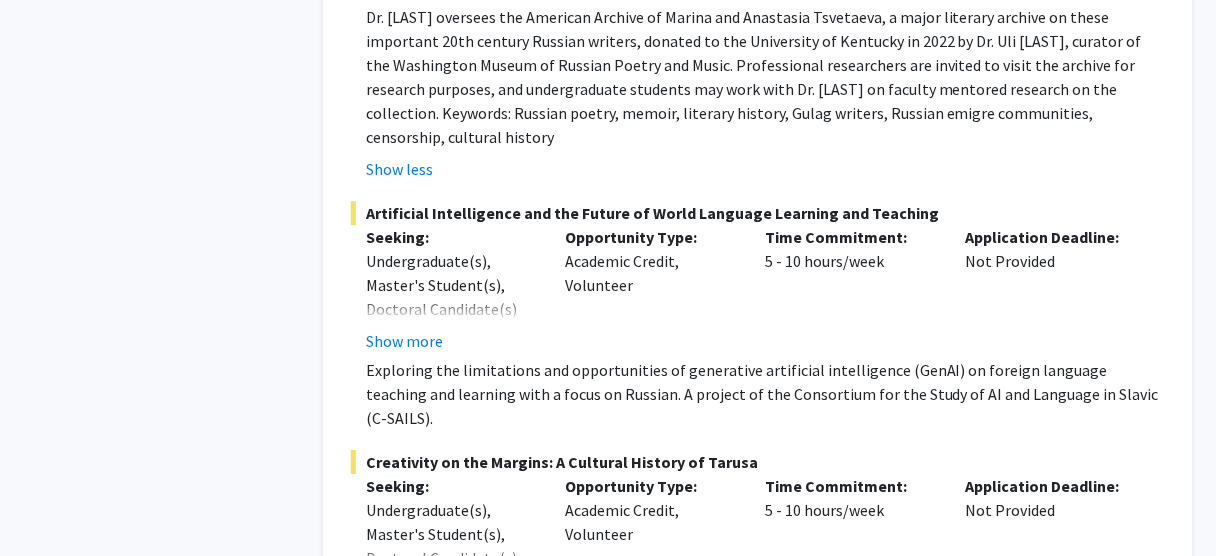 scroll, scrollTop: 10960, scrollLeft: 0, axis: vertical 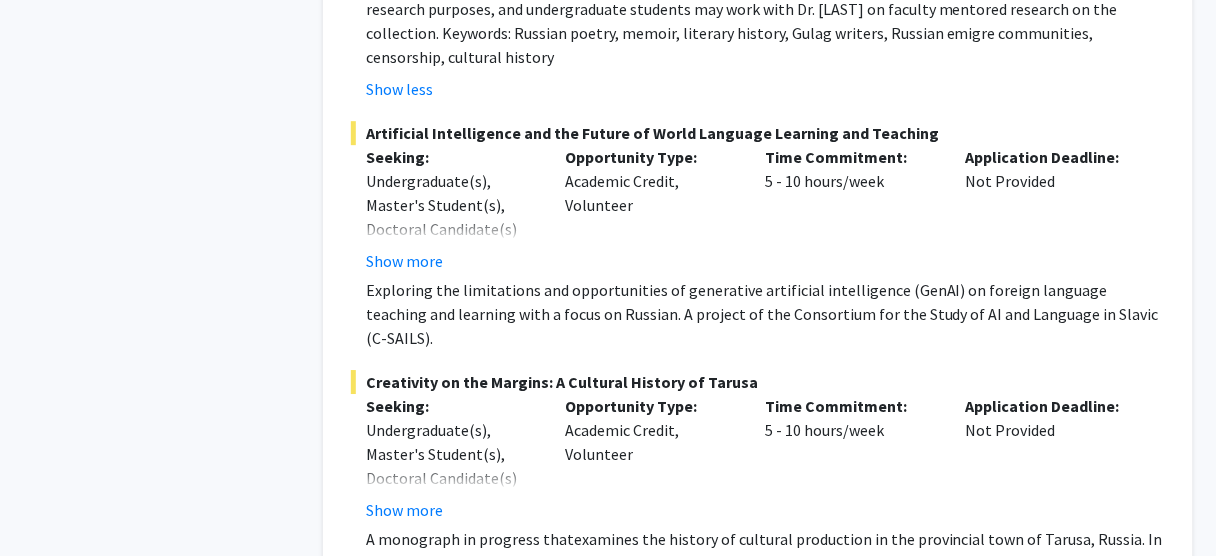 click on "Show more" 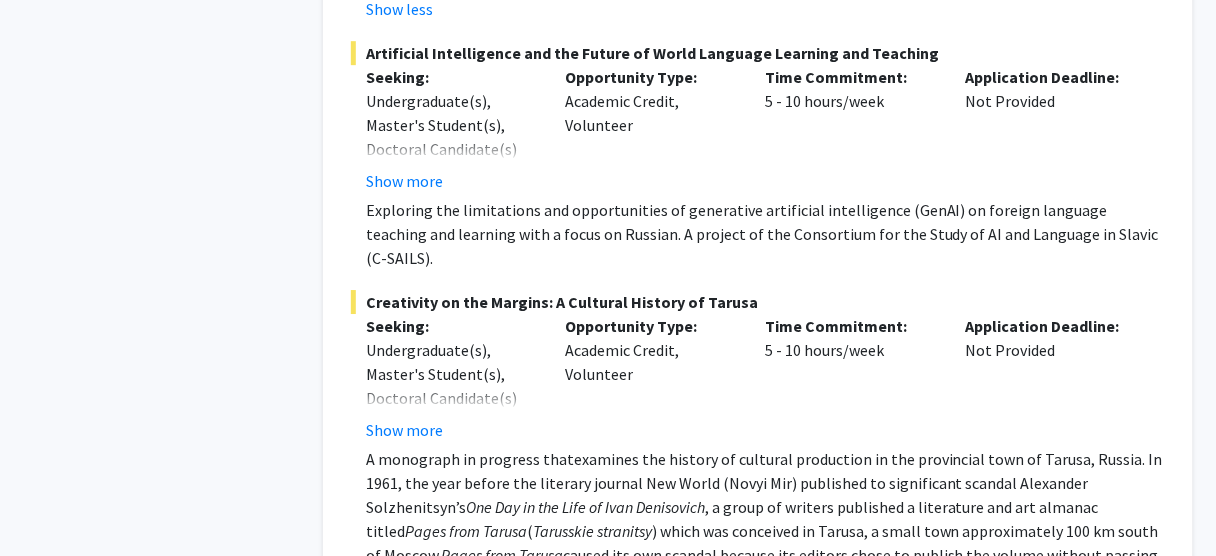 scroll, scrollTop: 10960, scrollLeft: 0, axis: vertical 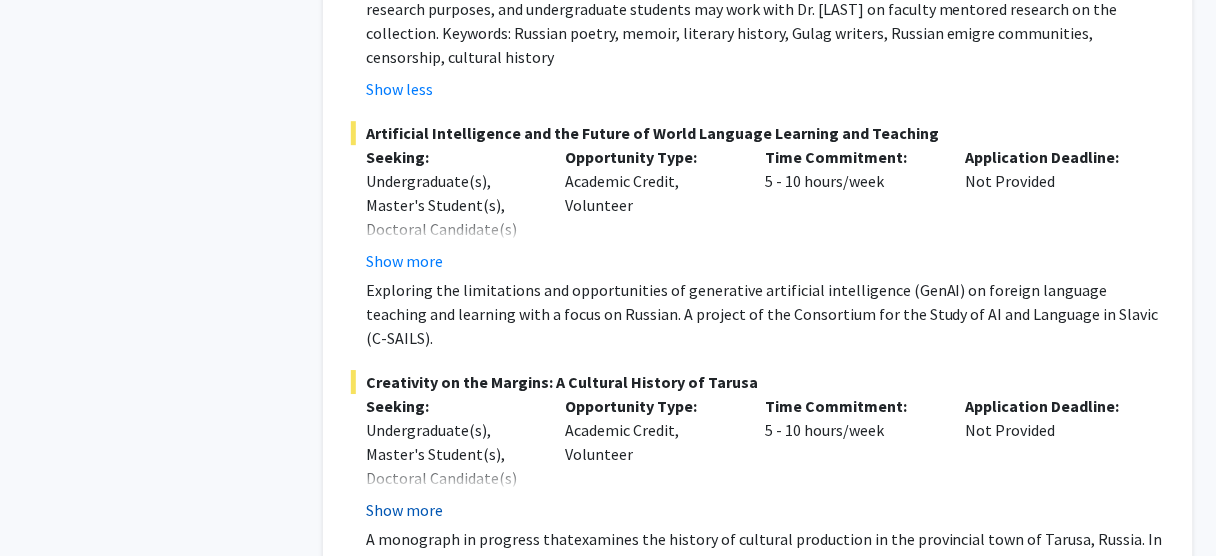 click on "Show more" 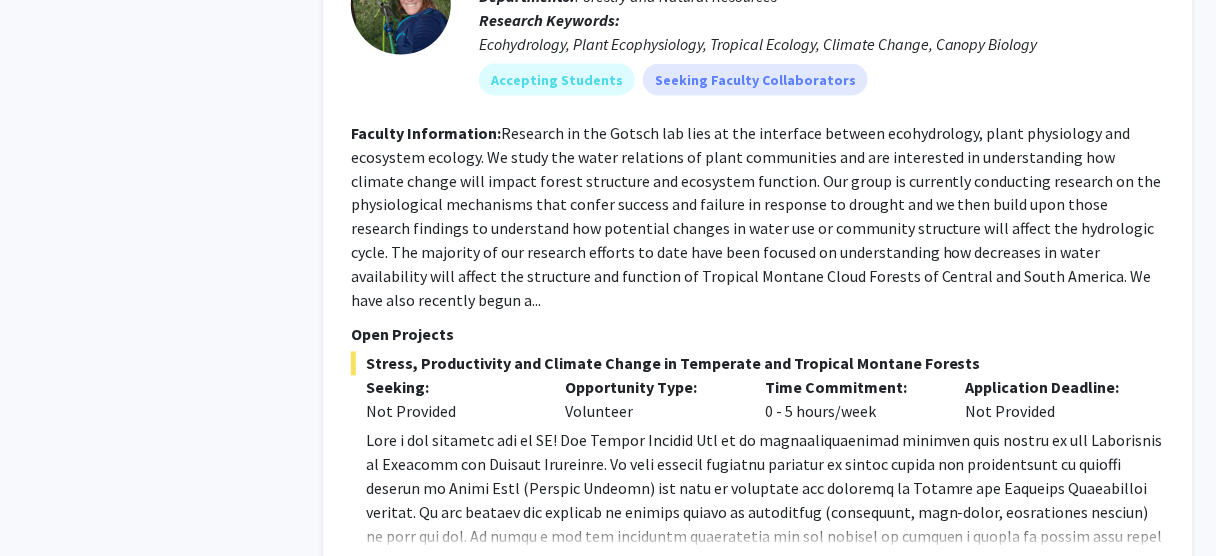 scroll, scrollTop: 12240, scrollLeft: 0, axis: vertical 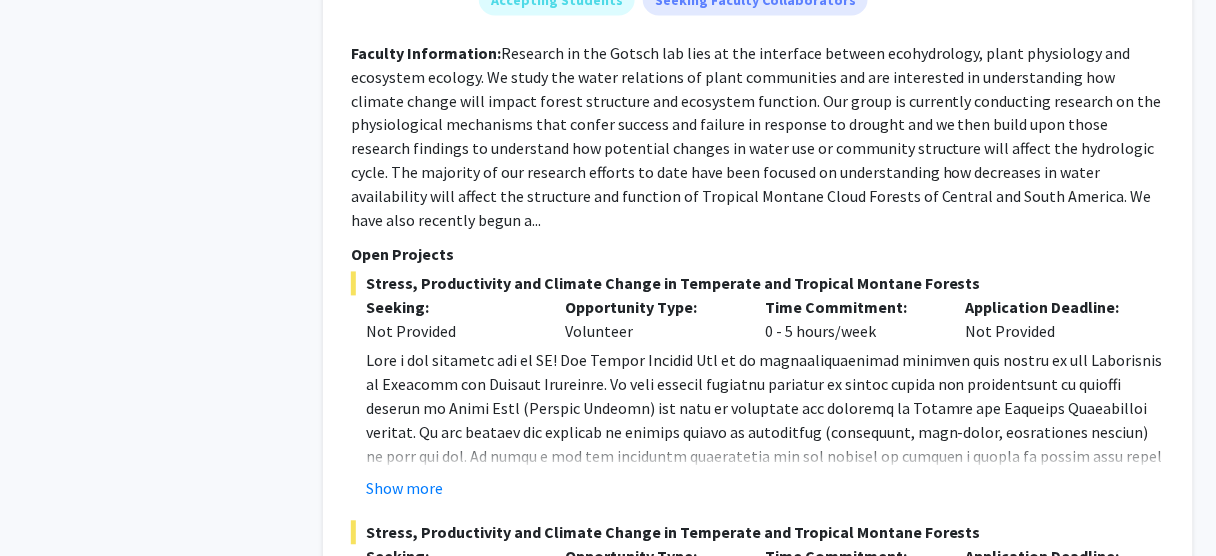click on "Show more" 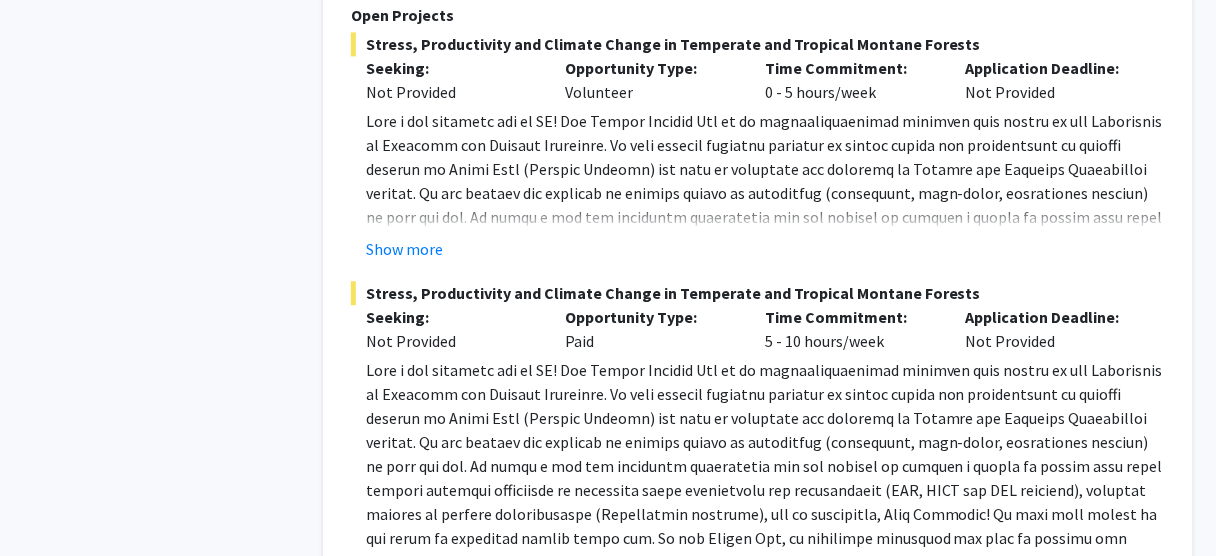 scroll, scrollTop: 12560, scrollLeft: 0, axis: vertical 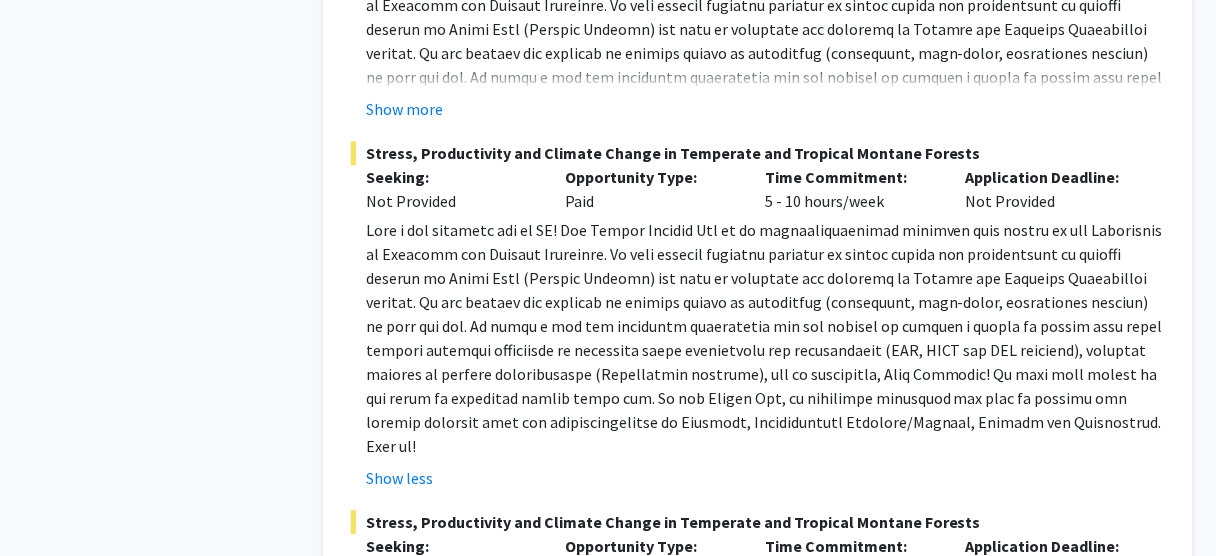 click on "Show more" 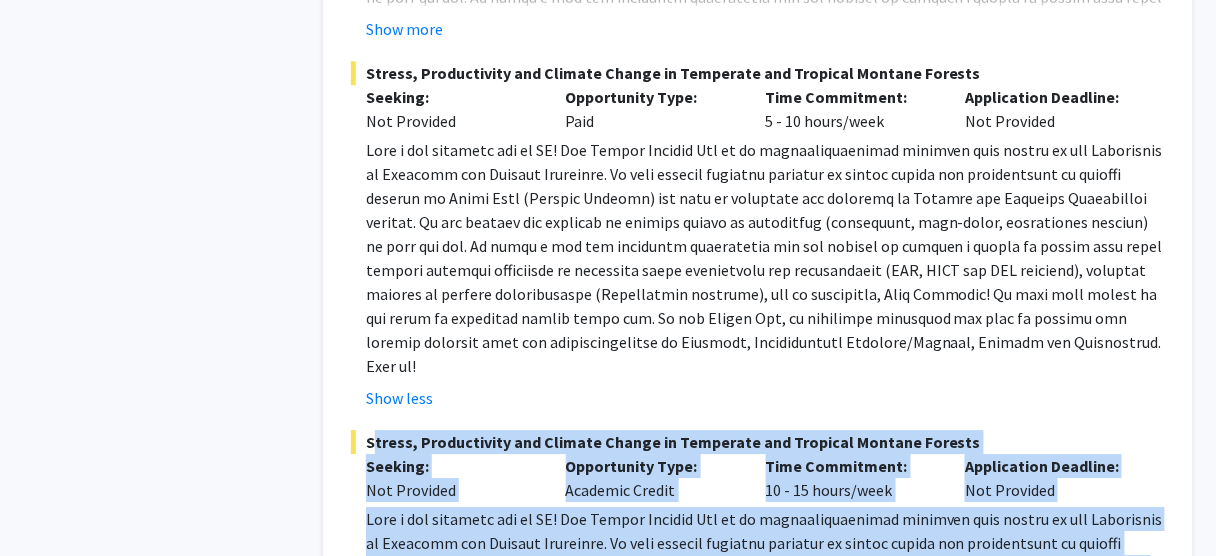 drag, startPoint x: 366, startPoint y: 175, endPoint x: 1025, endPoint y: 435, distance: 708.4356 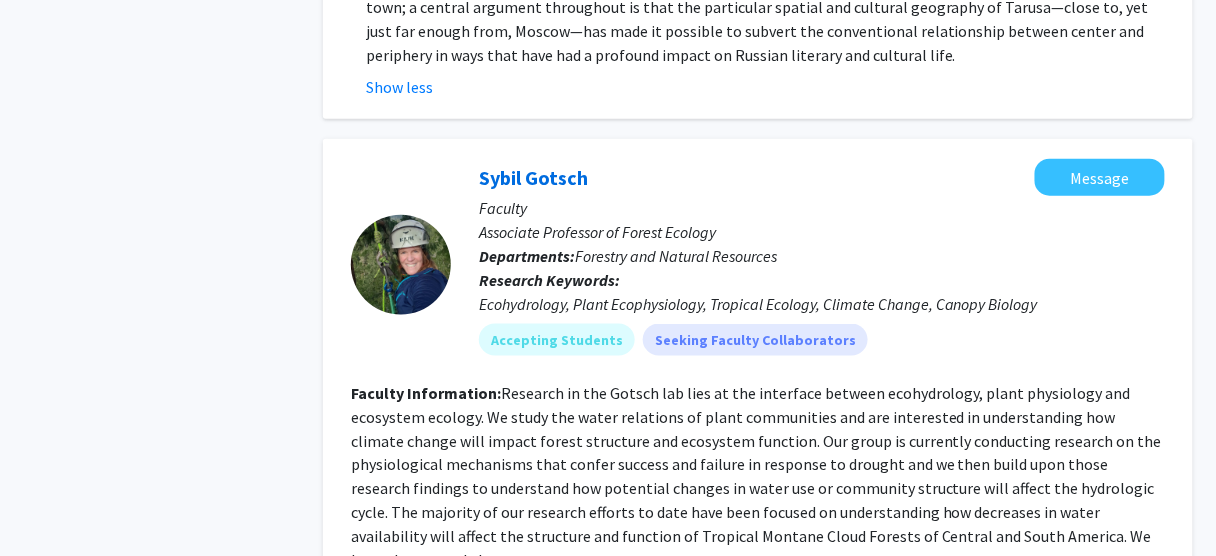 scroll, scrollTop: 11660, scrollLeft: 0, axis: vertical 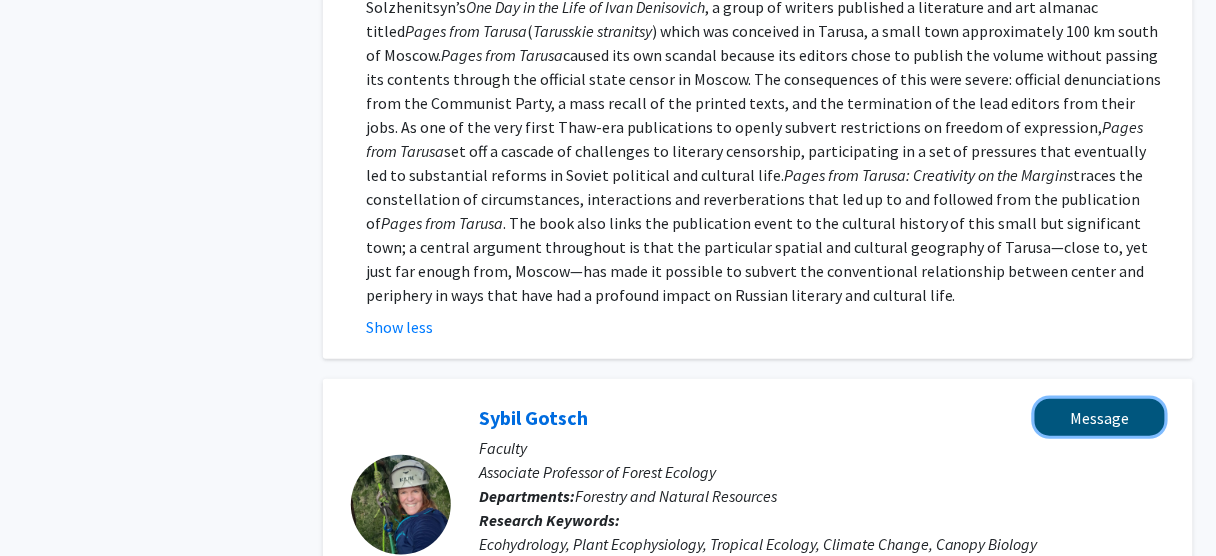 click on "Message" 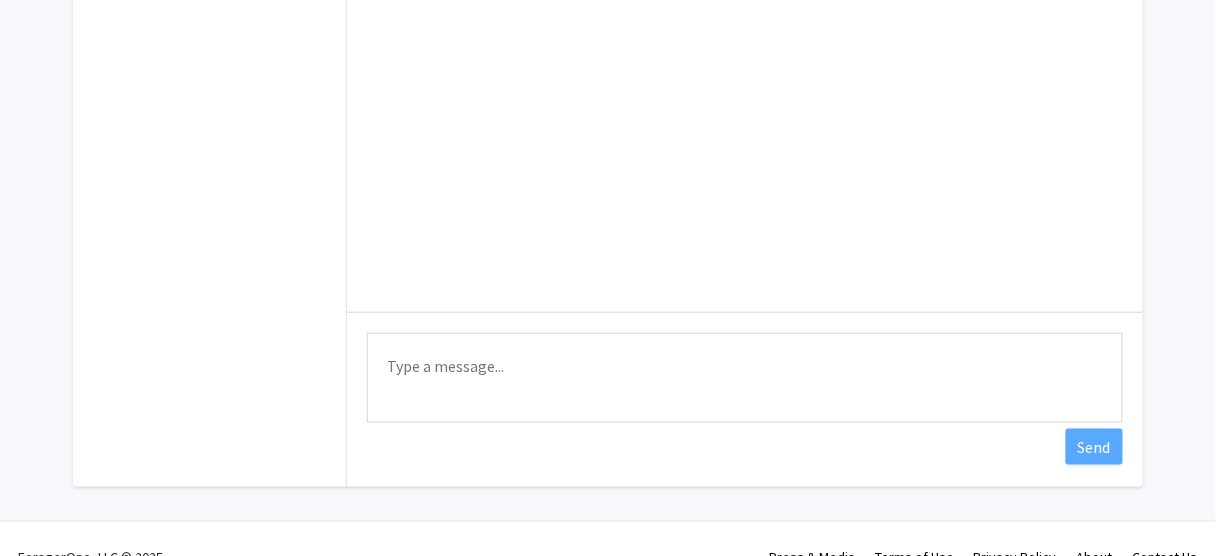 scroll, scrollTop: 355, scrollLeft: 0, axis: vertical 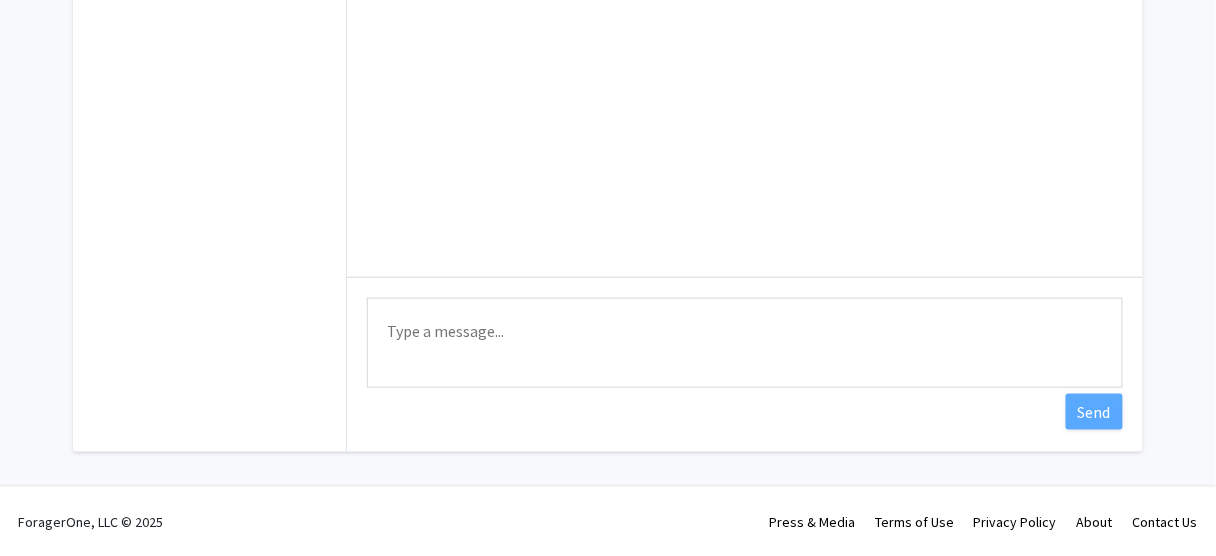 click on "Type a message" at bounding box center [745, 343] 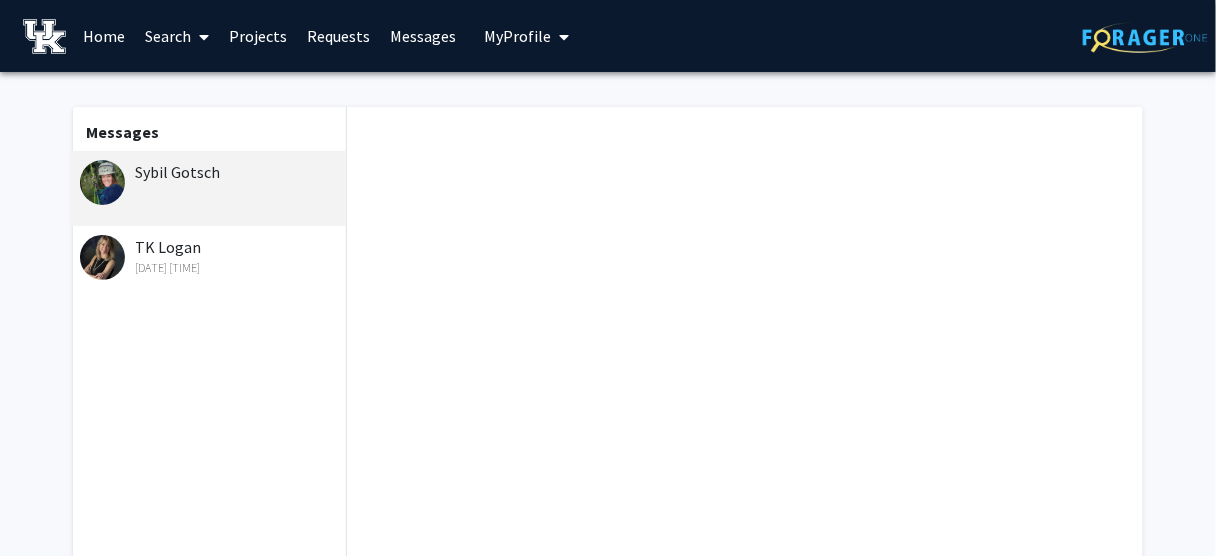 click on "[FIRST] [LAST]   Aug [DAY], [YEAR] [TIME]" 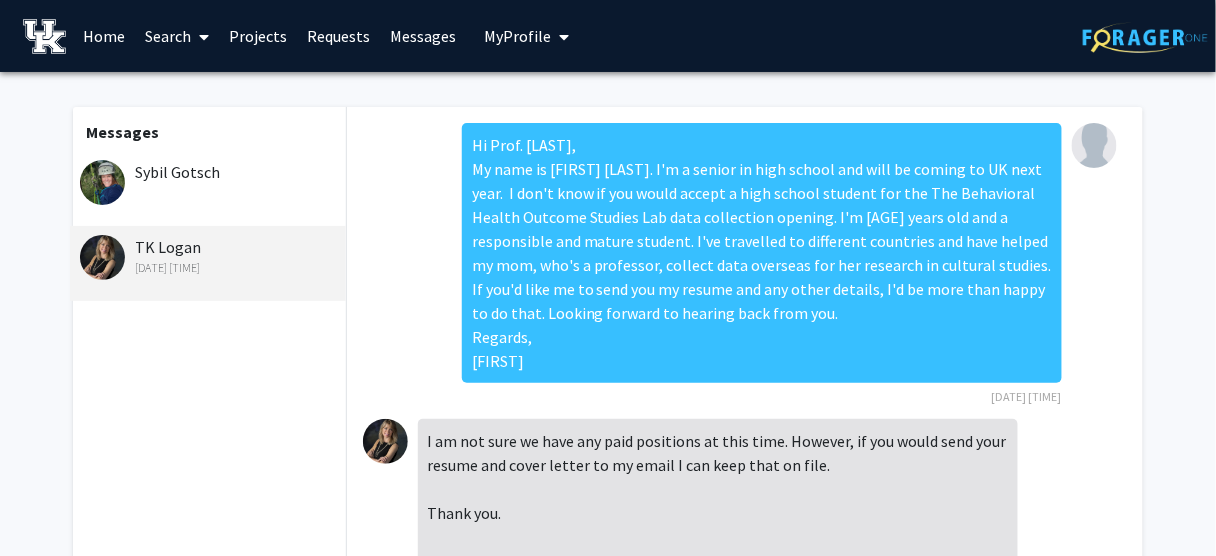 scroll, scrollTop: 827, scrollLeft: 0, axis: vertical 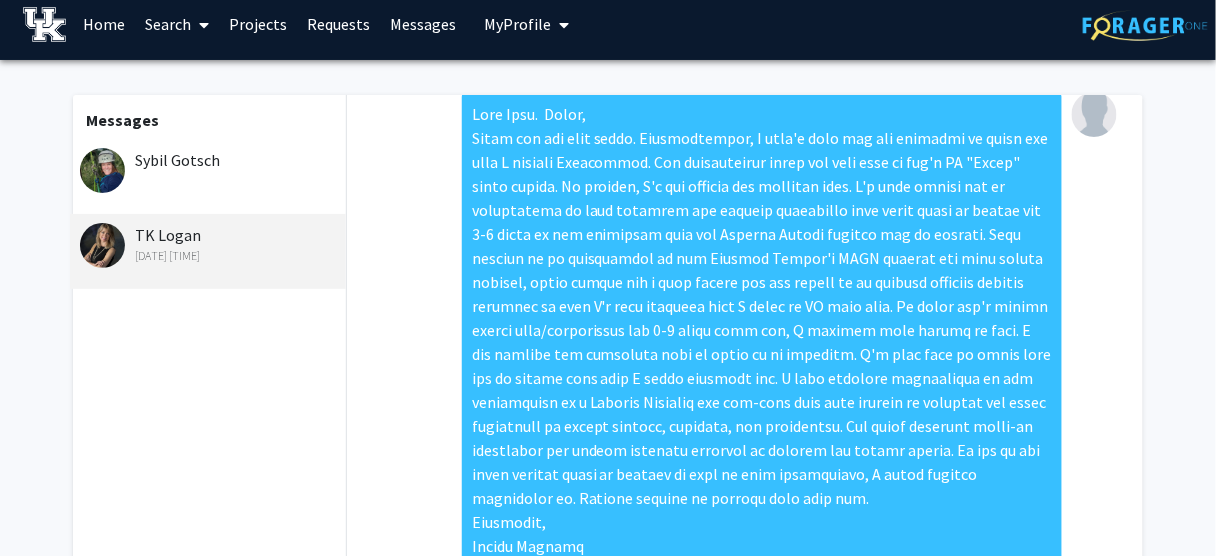 drag, startPoint x: 896, startPoint y: 201, endPoint x: 896, endPoint y: 556, distance: 355 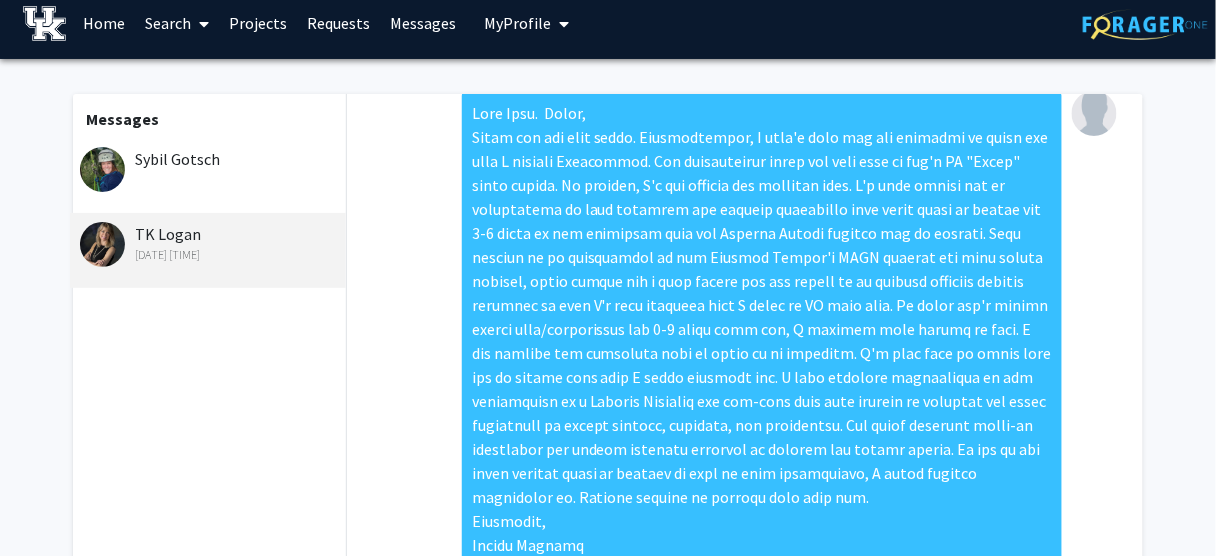 copy on "I'm only hoping for an opportunity to gain exposure and provide assistance with light tasks if needed for 2-3 hours in the afternoon when the [COUNTY] County schools are in session. This enables me to participate in the [COUNTY] County's EBCE program for high school seniors, which counts for a half school day and allows me to explore possible college pathways so that I'm more informed when I apply to UK this fall. If there isn't always enough work/observation for 2-3 hours each day, I believe that should be fine. I can utilize the remaining time to focus on my homework. I'd also like to share with you an update from when I first messaged you. I have recently volunteered at and participate in a Project Ricochet one day-long camp that focused on training for youth interested in health careers, advocacy, and leadership. The camps included hands-on activities and policy learning centered on tobacco and health equity. If you or any other faculty would be willing to give me this opportunity, I would greatly apprec..." 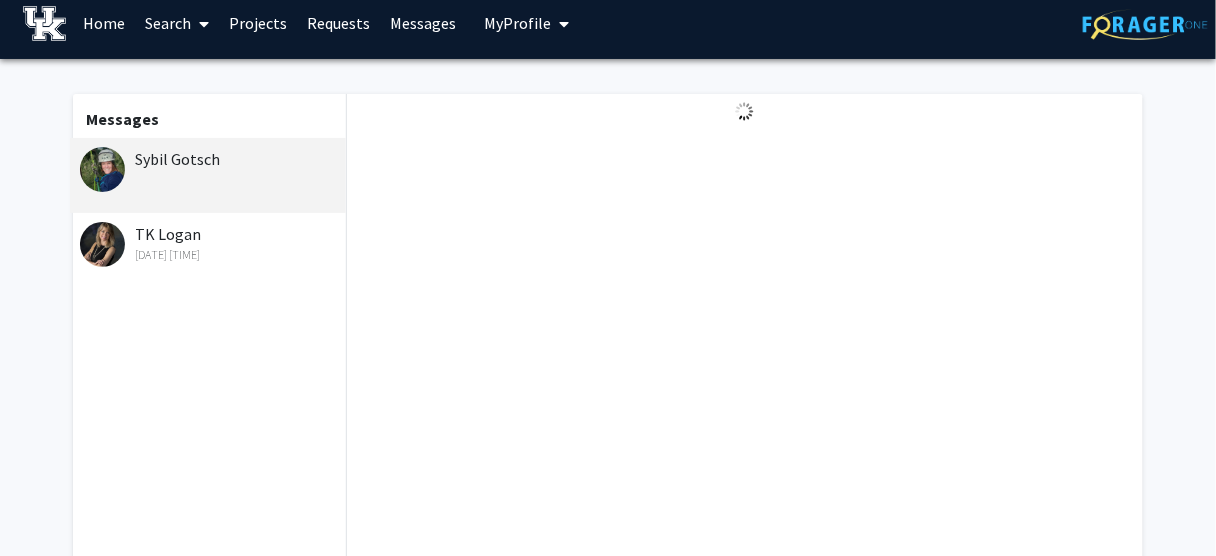 click on "Sybil Gotsch" 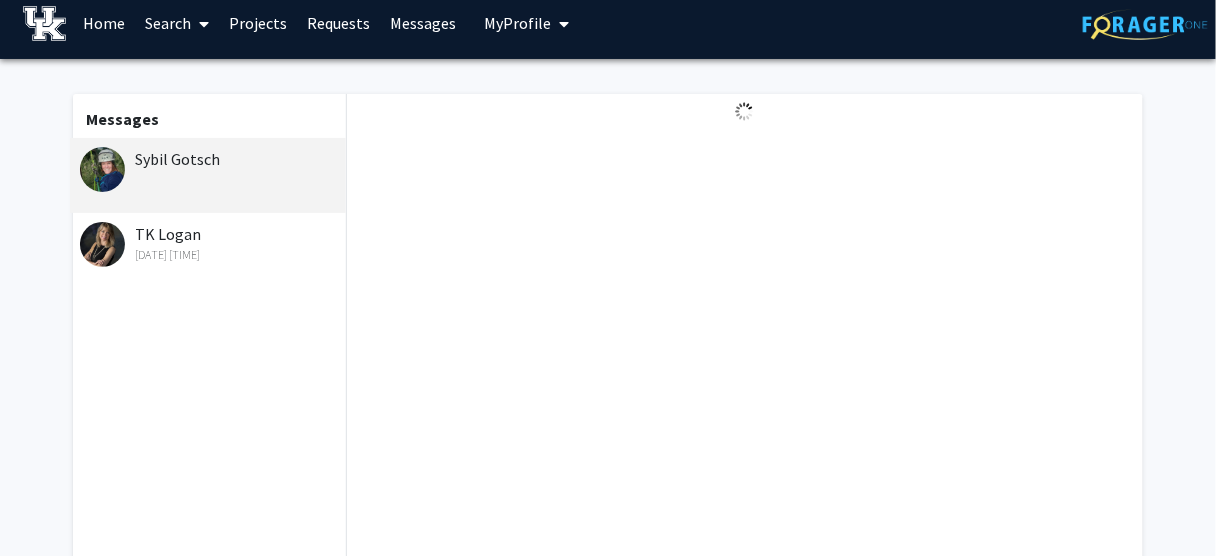 scroll, scrollTop: 253, scrollLeft: 0, axis: vertical 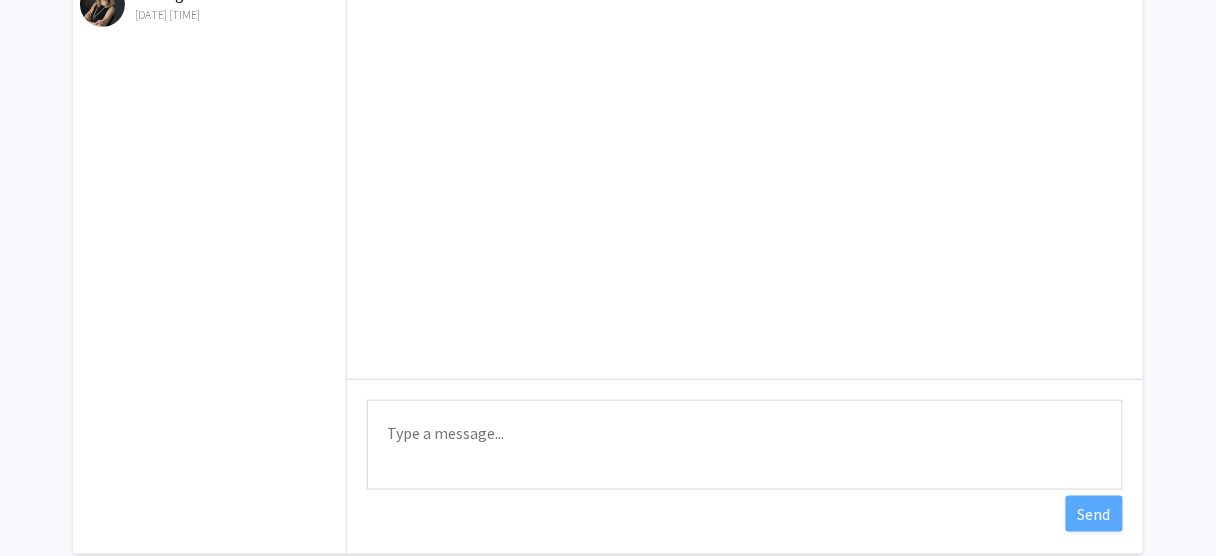 click on "Type a message" at bounding box center (745, 445) 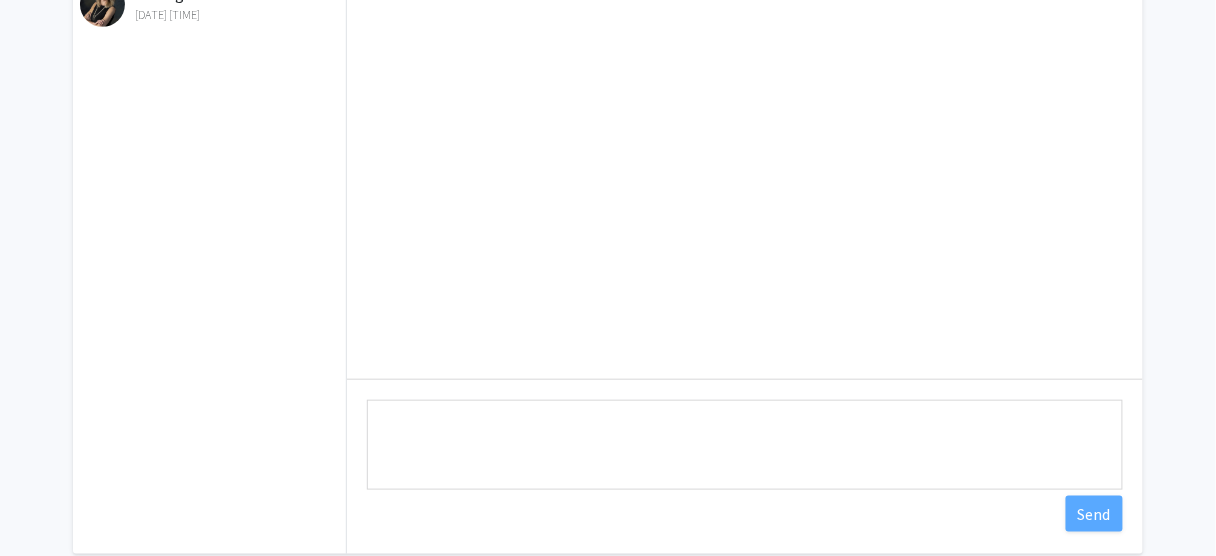 paste on "I'm only hoping for an opportunity to gain exposure and provide assistance with light tasks if needed for 2-3 hours in the afternoon when the [COUNTY] County schools are in session. This enables me to participate in the [COUNTY] County's EBCE program for high school seniors, which counts for a half school day and allows me to explore possible college pathways so that I'm more informed when I apply to UK this fall. If there isn't always enough work/observation for 2-3 hours each day, I believe that should be fine. I can utilize the remaining time to focus on my homework. I'd also like to share with you an update from when I first messaged you. I have recently volunteered at and participate in a Project Ricochet one day-long camp that focused on training for youth interested in health careers, advocacy, and leadership. The camps included hands-on activities and policy learning centered on tobacco and health equity. If you or any other faculty would be willing to give me this opportunity, I would greatly apprec..." 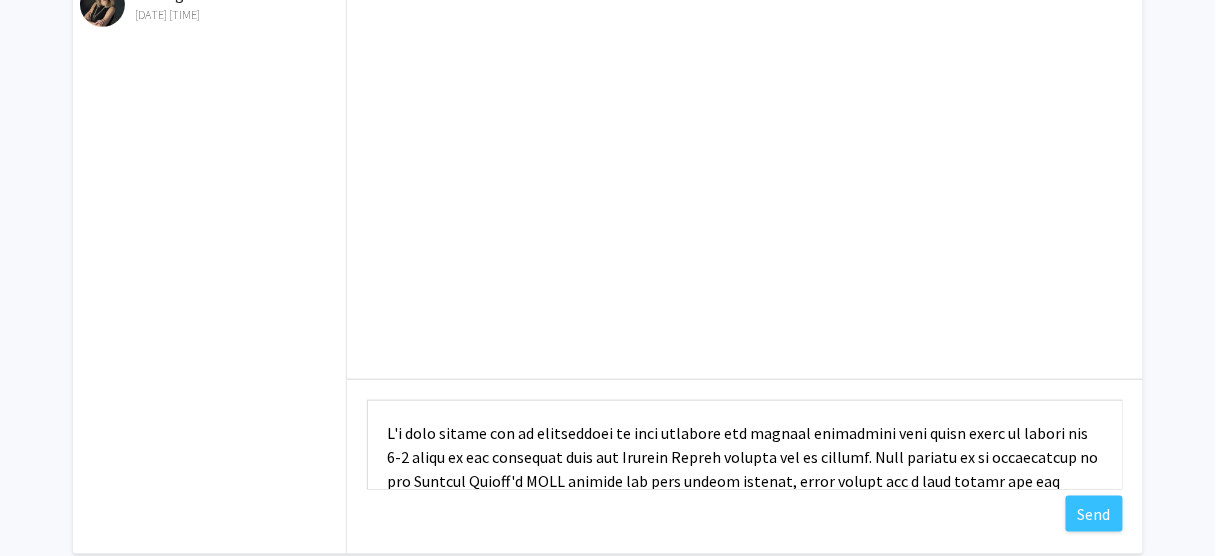 scroll, scrollTop: 266, scrollLeft: 0, axis: vertical 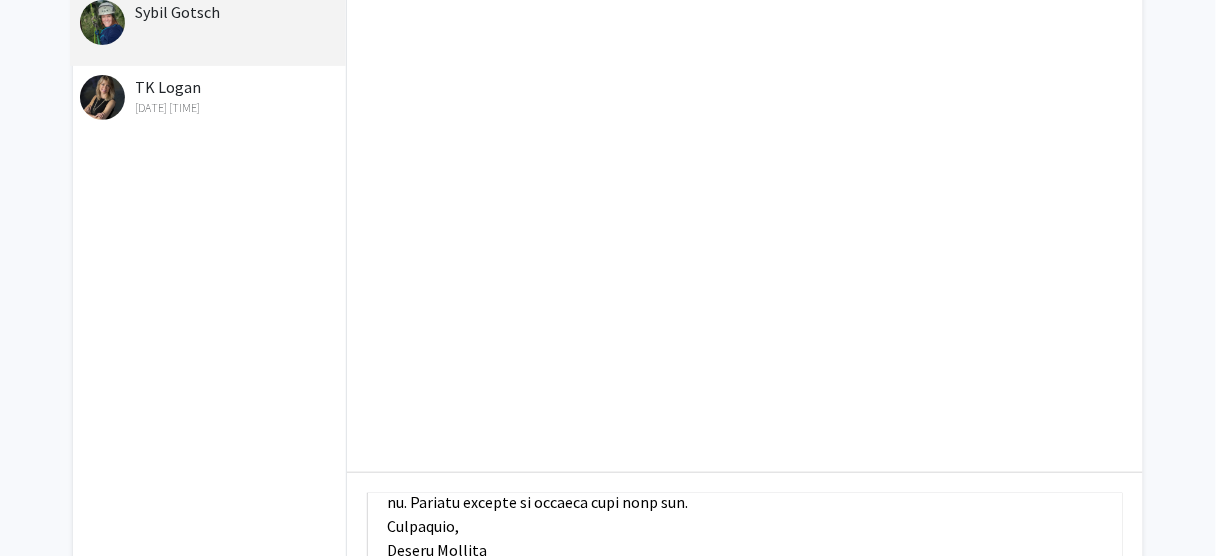 click on "Type a message" at bounding box center (745, 538) 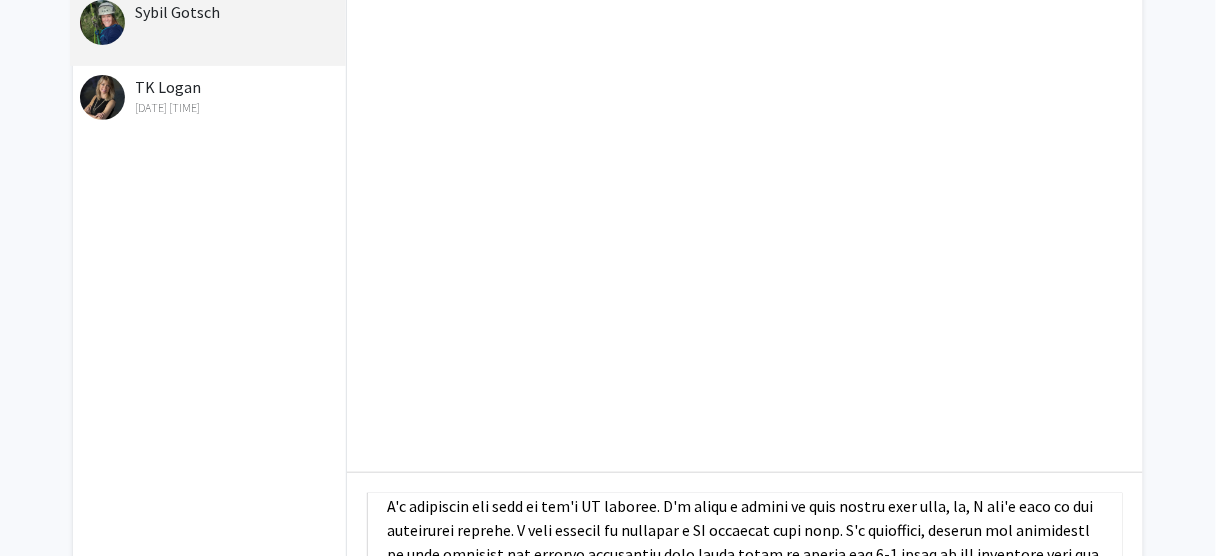 scroll, scrollTop: 69, scrollLeft: 0, axis: vertical 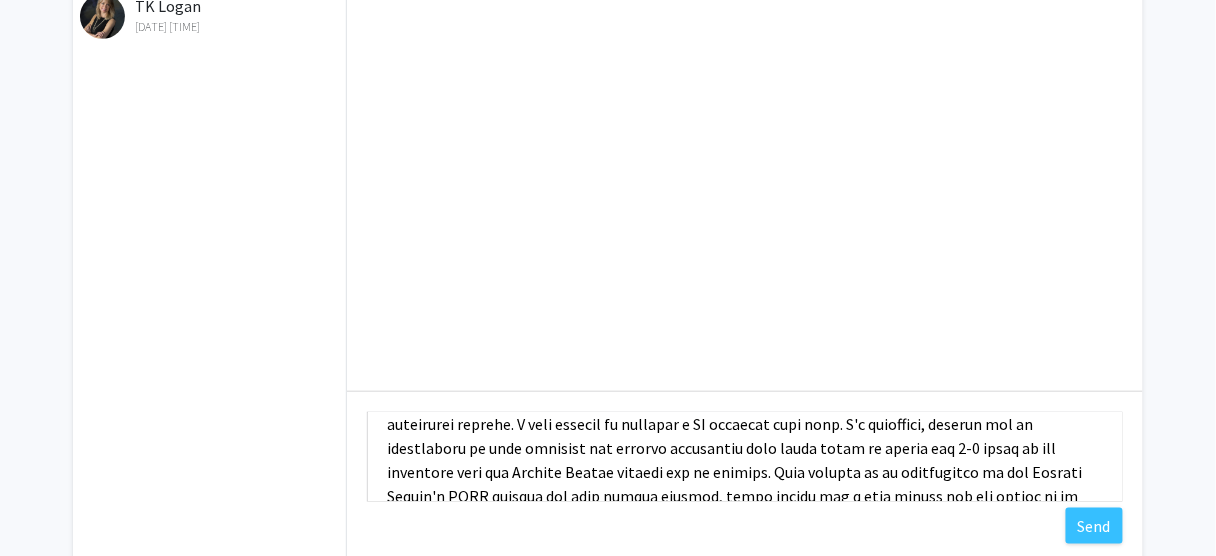 click on "Type a message" at bounding box center (745, 457) 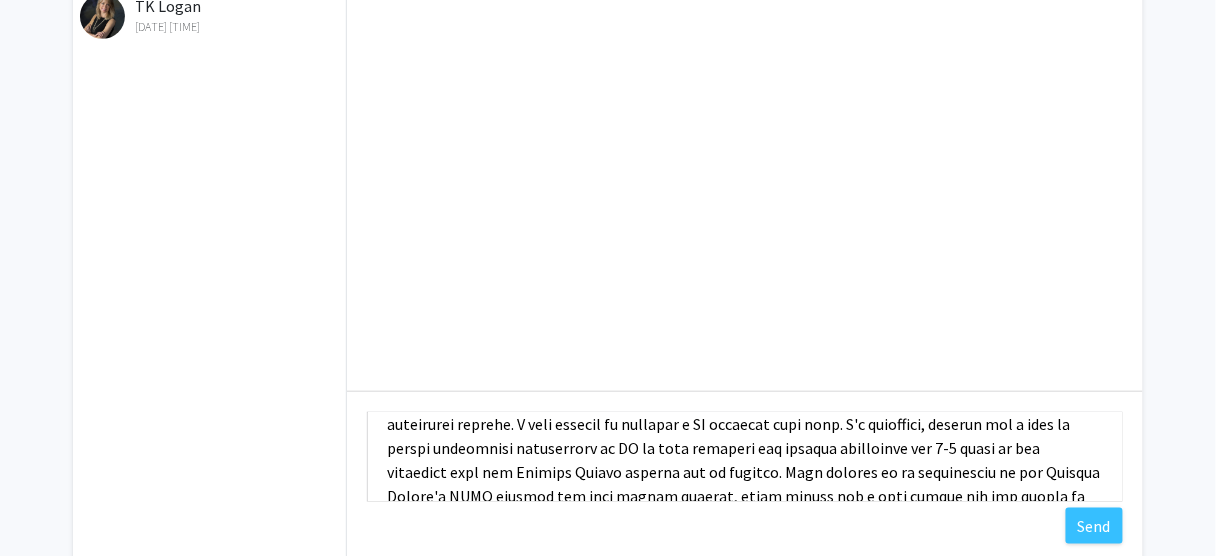 click on "Type a message" at bounding box center [745, 457] 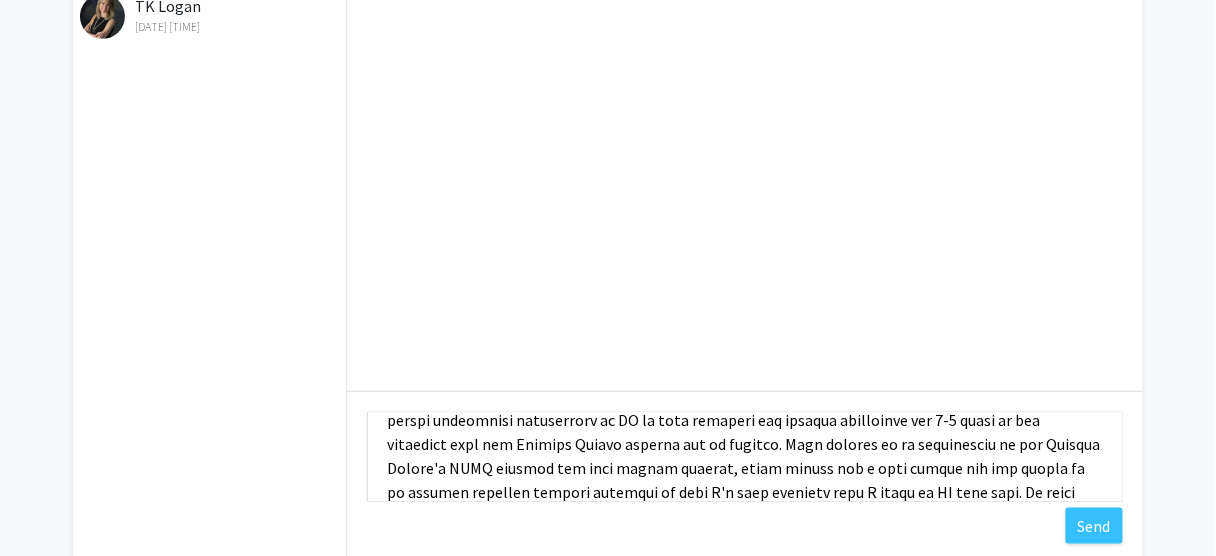 scroll, scrollTop: 122, scrollLeft: 0, axis: vertical 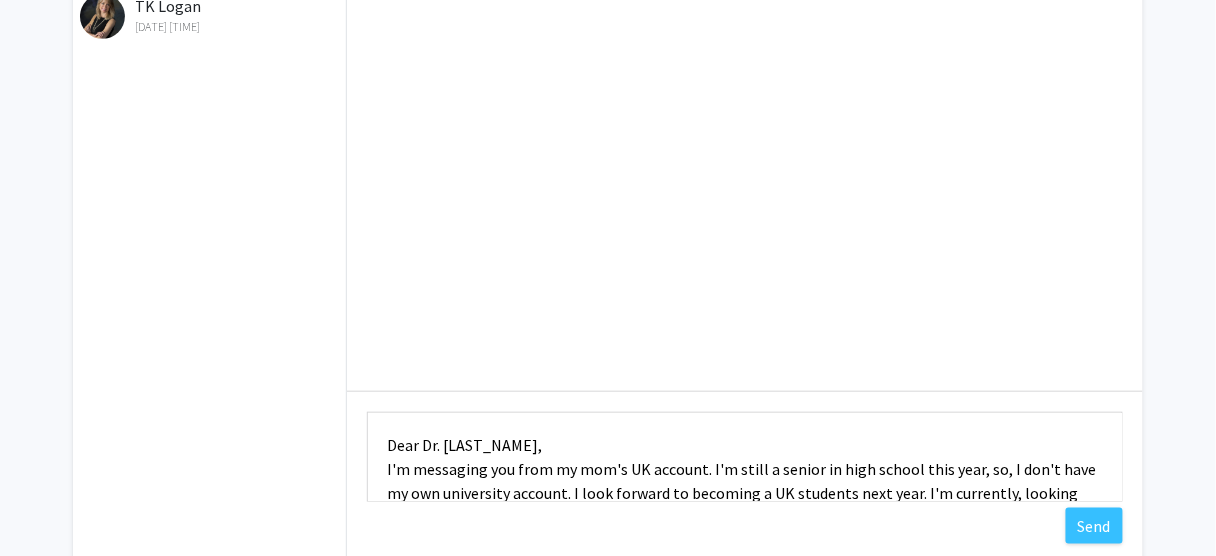 click on "Dear Dr. [LAST_NAME],
I'm messaging you from my mom's UK account. I'm still a senior in high school this year, so, I don't have my own university account. I look forward to becoming a UK students next year. I'm currently, looking for a paid or unpaid internship opportunity at UK to gain exposure and provide assistance for 2-3 hours in the afternoon when the [COUNTY] schools are in session. This enables me to participate in the [COUNTY]'s EBCE program for high school seniors, which counts for a half school day and allows me to explore possible college pathways so that I'm more informed when I apply to UK this fall. I'd love to help out with a lab task in the Forest Ecology Lab. Since I don't drive yet, a lab task that I can work on on UK campus would be great.  would be willing to give me this opportunity, I would greatly appreciate it. Looking forward to hearing back from you.
Sincerely,
[FIRST] [LAST]" at bounding box center [745, 457] 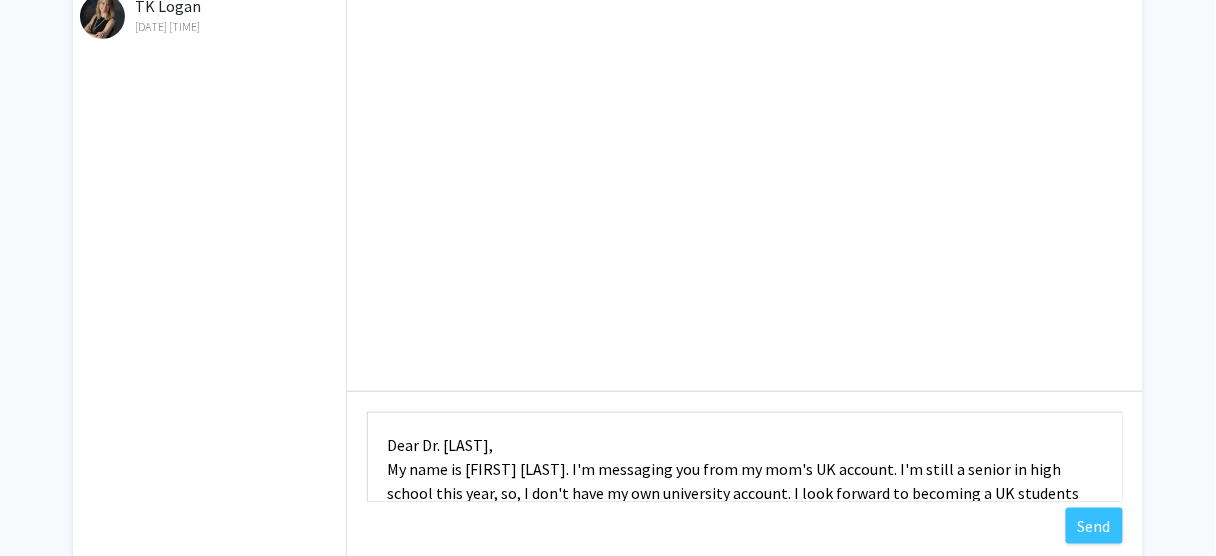 scroll, scrollTop: 80, scrollLeft: 0, axis: vertical 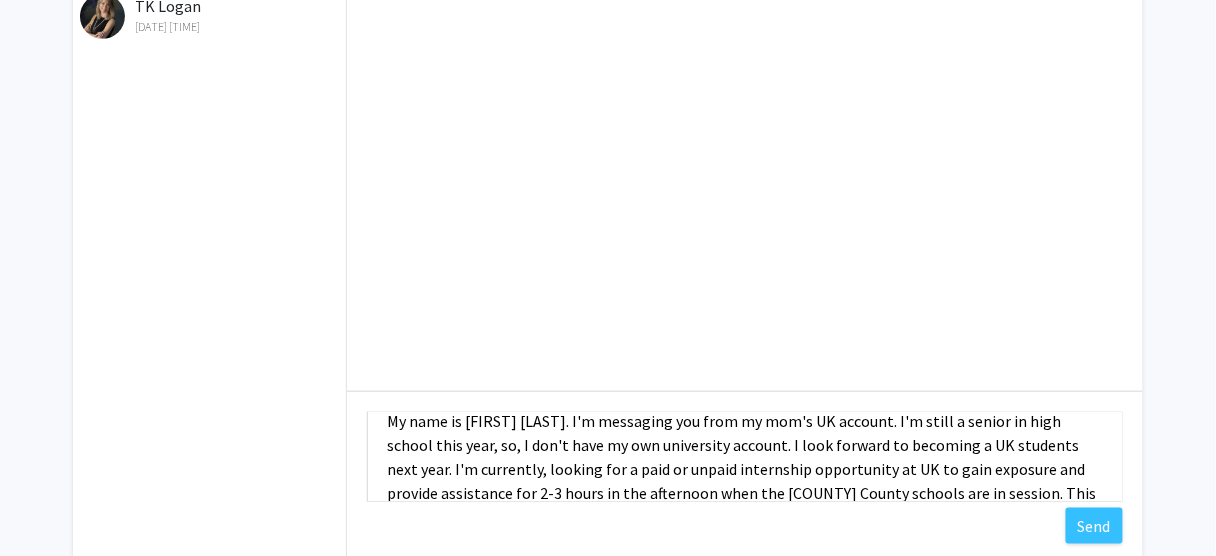 click on "Dear Dr. [LAST],
My name is [FIRST] [LAST]. I'm messaging you from my mom's UK account. I'm still a senior in high school this year, so, I don't have my own university account. I look forward to becoming a UK students next year. I'm currently, looking for a paid or unpaid internship opportunity at UK to gain exposure and provide assistance for 2-3 hours in the afternoon when the [COUNTY] County schools are in session. This enables me to participate in the [COUNTY] County's EBCE program for high school seniors, which counts for a half school day and allows me to explore possible college pathways so that I'm more informed when I apply to UK this fall. I'd love to help out with a lab task in the Forest Ecology Lab. Since I don't drive yet, a lab task that I can work on on UK campus would be great.  would be willing to give me this opportunity, I would greatly appreciate it. Looking forward to hearing back from you.
Sincerely,
[FIRST] [LAST]" at bounding box center (745, 457) 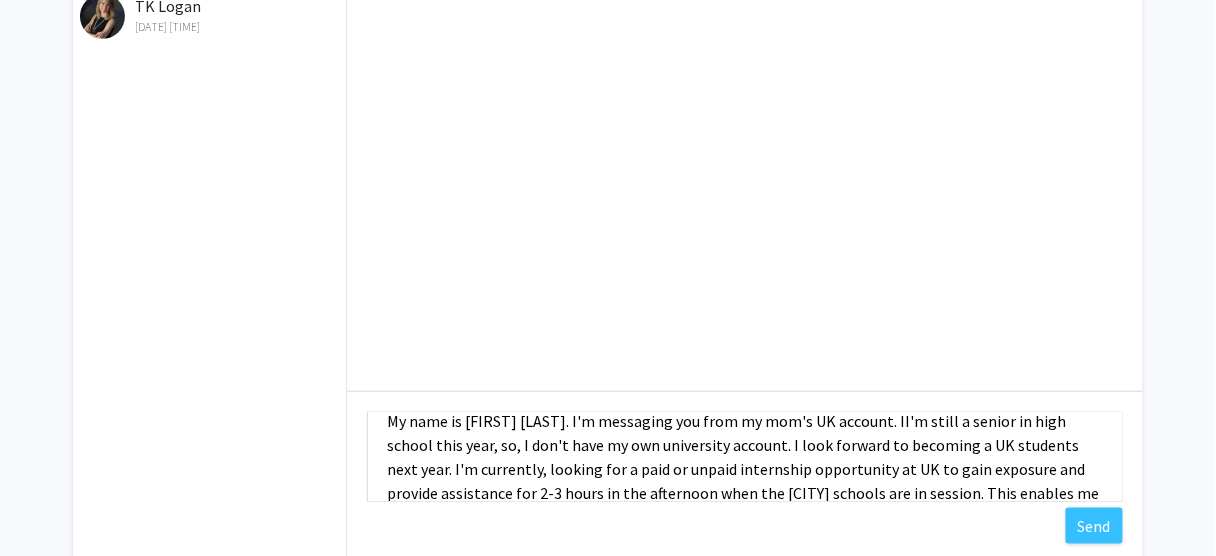 scroll, scrollTop: 44, scrollLeft: 0, axis: vertical 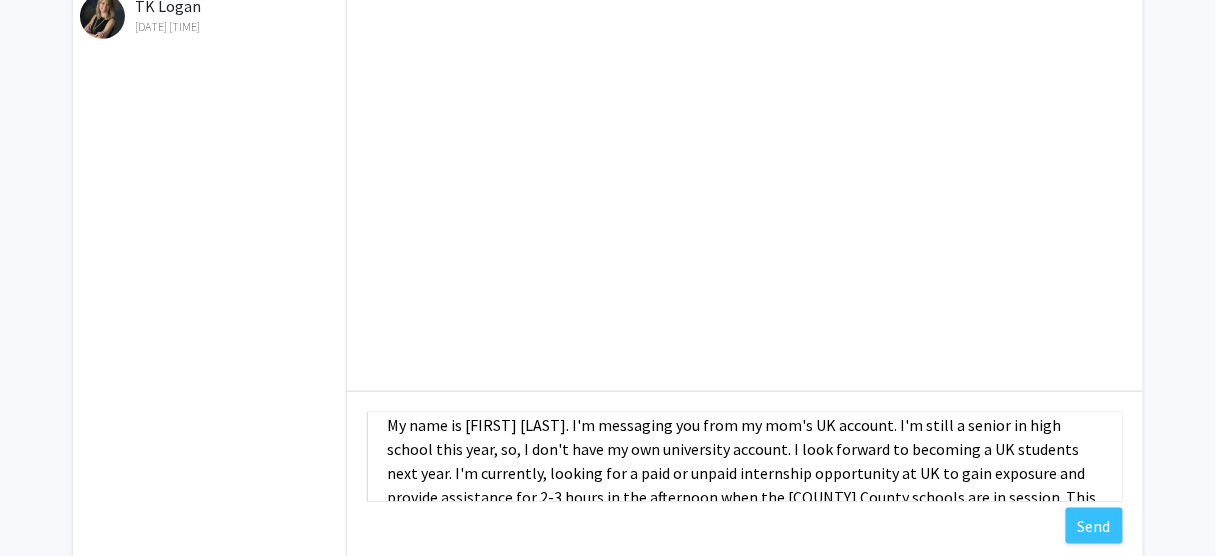 click on "Dear Dr. [LAST],
My name is [FIRST] [LAST]. I'm messaging you from my mom's UK account. I'm still a senior in high school this year, so, I don't have my own university account. I look forward to becoming a UK students next year. I'm currently, looking for a paid or unpaid internship opportunity at UK to gain exposure and provide assistance for 2-3 hours in the afternoon when the [COUNTY] County schools are in session. This enables me to participate in the [COUNTY] County's EBCE program for high school seniors, which counts for a half school day and allows me to explore possible college pathways so that I'm more informed when I apply to UK this fall. I'd love to help out with a lab task in the Forest Ecology Lab. Since I don't drive yet, a lab task that I can work on on UK campus would be great.  would be willing to give me this opportunity, I would greatly appreciate it. Looking forward to hearing back from you.
Sincerely,
[FIRST] [LAST]" at bounding box center (745, 457) 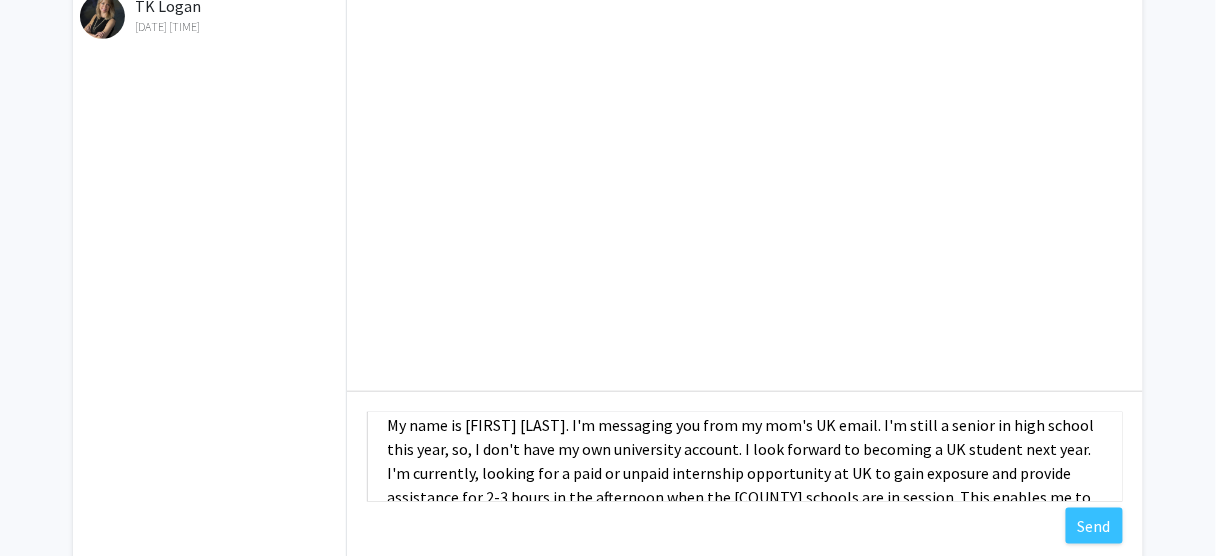click on "Dear Dr. [LAST],
My name is [FIRST] [LAST]. I'm messaging you from my mom's UK email. I'm still a senior in high school this year, so, I don't have my own university account. I look forward to becoming a UK student next year. I'm currently, looking for a paid or unpaid internship opportunity at UK to gain exposure and provide assistance for 2-3 hours in the afternoon when the [COUNTY] schools are in session. This enables me to participate in the [COUNTY]'s EBCE program for high school seniors, which counts for a half school day and allows me to explore possible college pathways so that I'm more informed when I apply to UK this fall. I'd love to help out with a lab task in the Forest Ecology Lab. Since I don't drive yet, a lab task that I can work on on UK campus would be great. would be willing to give me this opportunity, I would greatly appreciate it. Looking forward to hearing back from you.
Sincerely,
[FIRST] [LAST]" at bounding box center [745, 457] 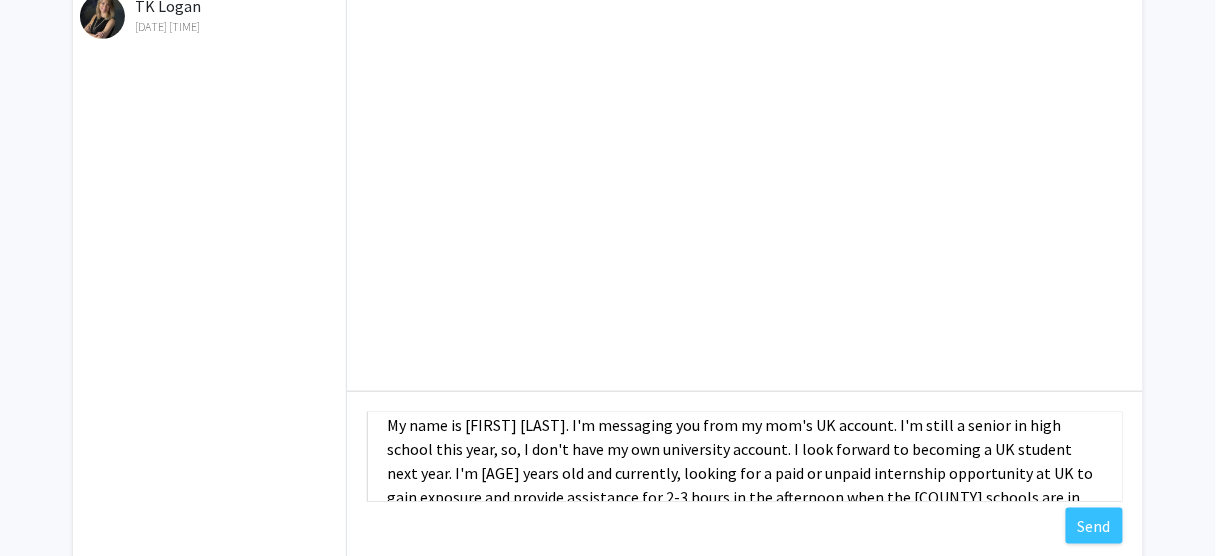 click on "Dear Dr. [LAST],
My name is [FIRST] [LAST]. I'm messaging you from my mom's UK account. I'm still a senior in high school this year, so, I don't have my own university account. I look forward to becoming a UK student next year. I'm [AGE] years old and currently, looking for a paid or unpaid internship opportunity at UK to gain exposure and provide assistance for 2-3 hours in the afternoon when the [COUNTY] schools are in session. This enables me to participate in the [COUNTY]'s EBCE program for high school seniors, which counts for a half school day and allows me to explore possible college pathways so that I'm more informed when I apply to UK this fall. I'd love to help out with a lab task in the Forest Ecology Lab. Since I don't drive yet, a lab task that I can work on on UK campus would be great. would be willing to give me this opportunity, I would greatly appreciate it. Looking forward to hearing back from you.
Sincerely,
[FIRST] [LAST]" at bounding box center (745, 457) 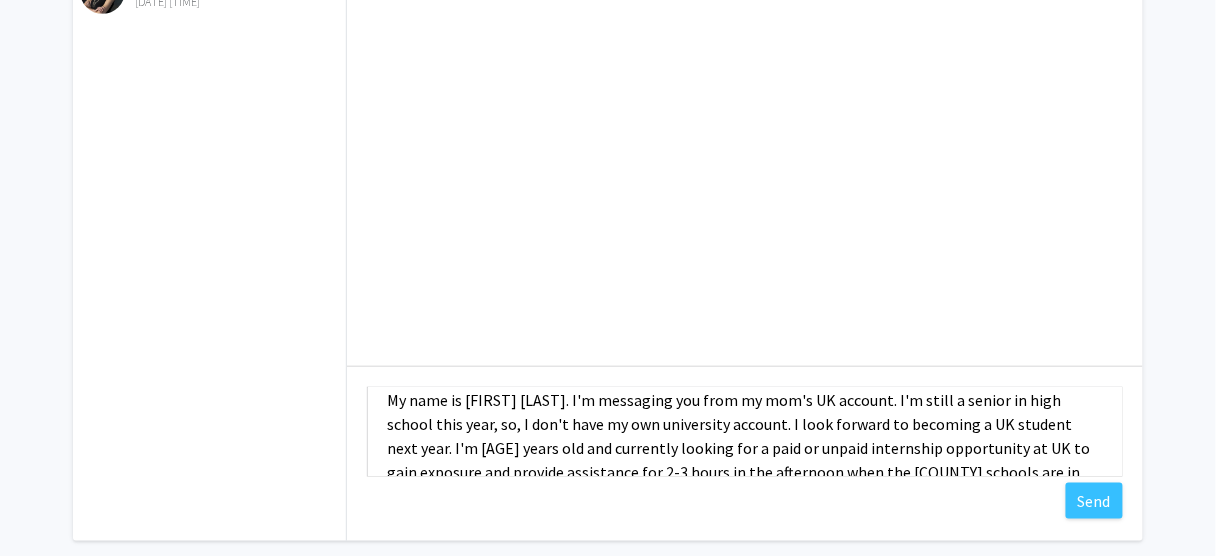 scroll, scrollTop: 269, scrollLeft: 0, axis: vertical 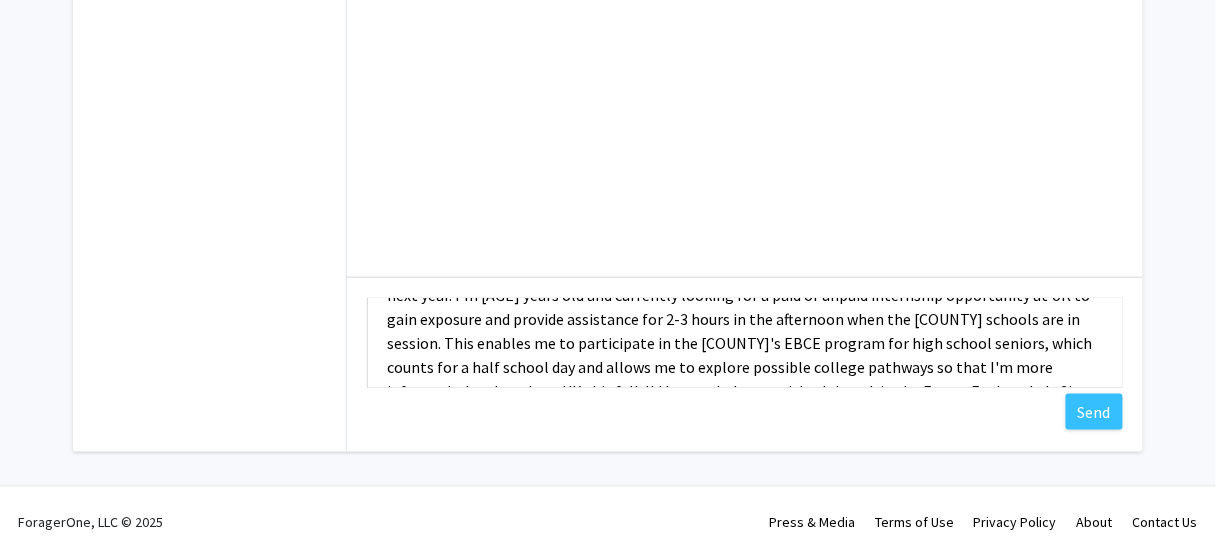 click on "Dear Dr. [LAST],
My name is [FIRST] [LAST]. I'm messaging you from my mom's UK account. I'm still a senior in high school this year, so, I don't have my own university account. I look forward to becoming a UK student next year. I'm [AGE] years old and currently looking for a paid or unpaid internship opportunity at UK to gain exposure and provide assistance for 2-3 hours in the afternoon when the [COUNTY] schools are in session. This enables me to participate in the [COUNTY]'s EBCE program for high school seniors, which counts for a half school day and allows me to explore possible college pathways so that I'm more informed when I apply to UK this fall. I'd love to help out with a lab task in the Forest Ecology Lab. Since I don't drive yet, a lab task that I can work on on UK campus would be great.  would be willing to give me this opportunity, I would greatly appreciate it. Looking forward to hearing back from you.
Sincerely,
[FIRST] [LAST]" at bounding box center (745, 343) 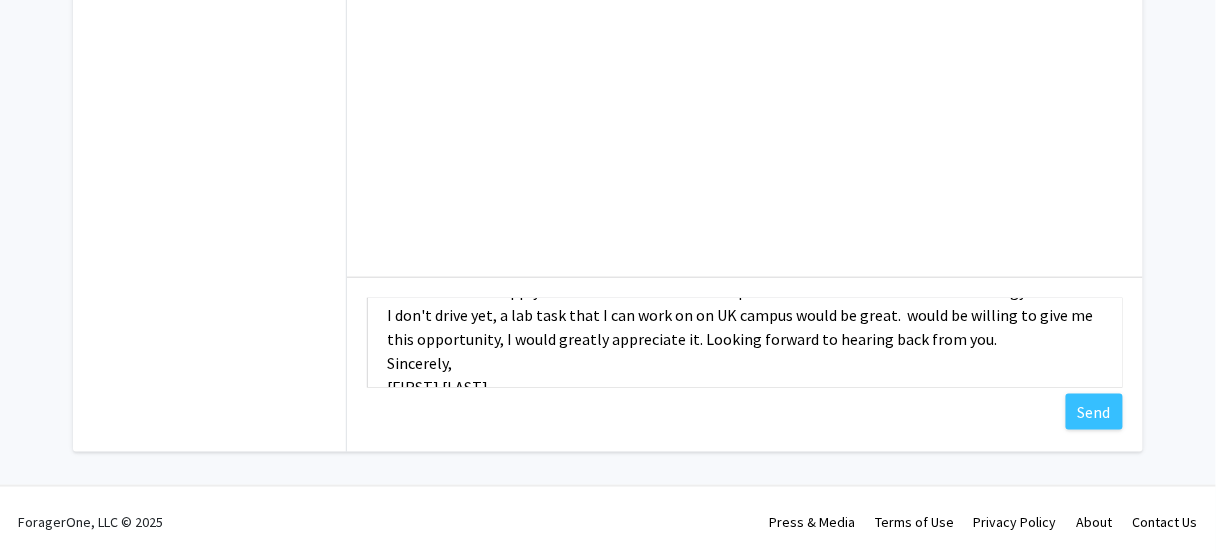 scroll, scrollTop: 240, scrollLeft: 0, axis: vertical 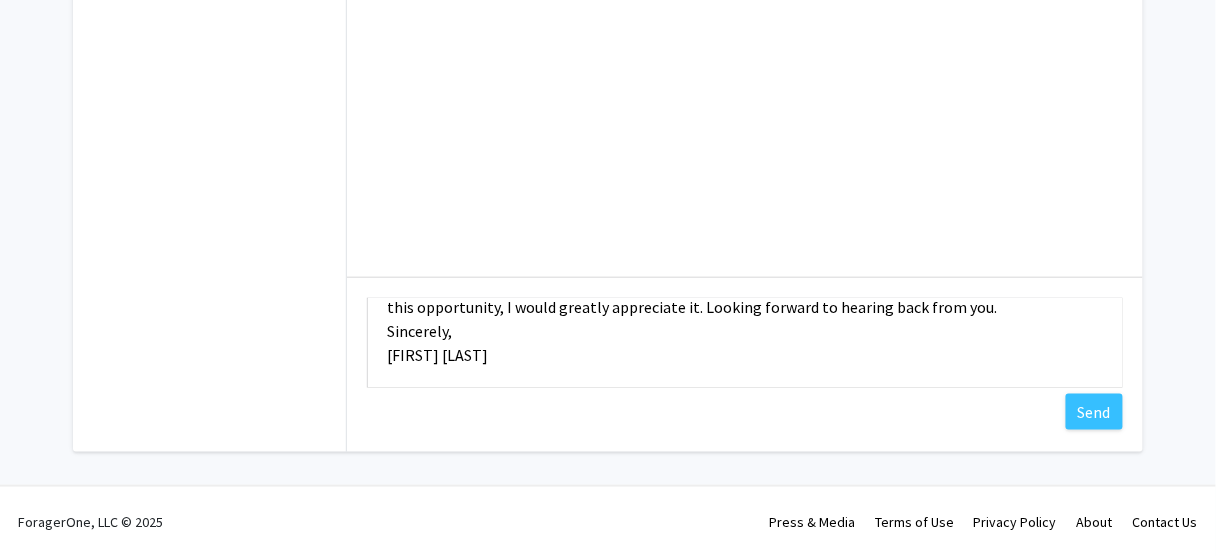 type on "Dear Dr. [LAST],
My name is [FIRST] [LAST]. I'm messaging you from my mom's UK account. I'm still a senior in high school this year, so, I don't have my own university account. I look forward to becoming a UK student next year. I'm [AGE] years old and currently looking for a paid or unpaid internship opportunity at UK to gain exposure and provide assistance for 2-3 hours in the afternoon when the [COUNTY] schools are in session. This enables me to participate in the [COUNTY]'s EBCE program for high school seniors, which counts for a half school day and allows me to explore possible college pathways so that I'm more informed when I apply to UK this fall. I'd love to help out with a lab task in the Forest Ecology Lab. Since I don't drive yet, a lab task that I can work on on UK campus would be great.  would be willing to give me this opportunity, I would greatly appreciate it. Looking forward to hearing back from you.
Sincerely,
[FIRST] [LAST]" 